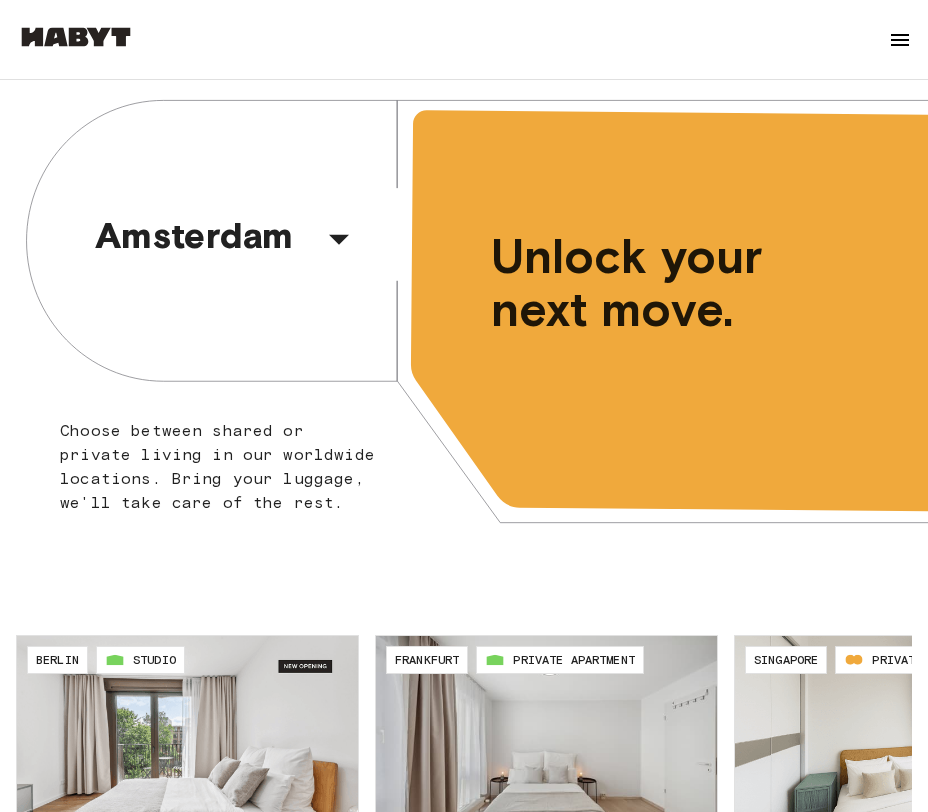scroll, scrollTop: 0, scrollLeft: 0, axis: both 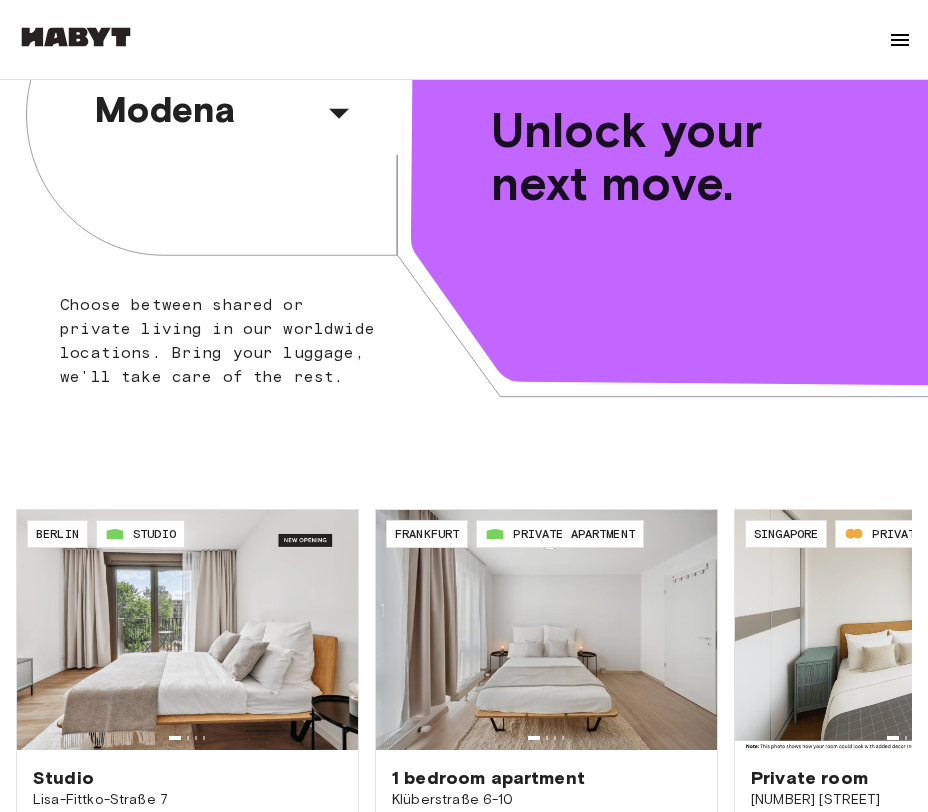 click at bounding box center (900, 40) 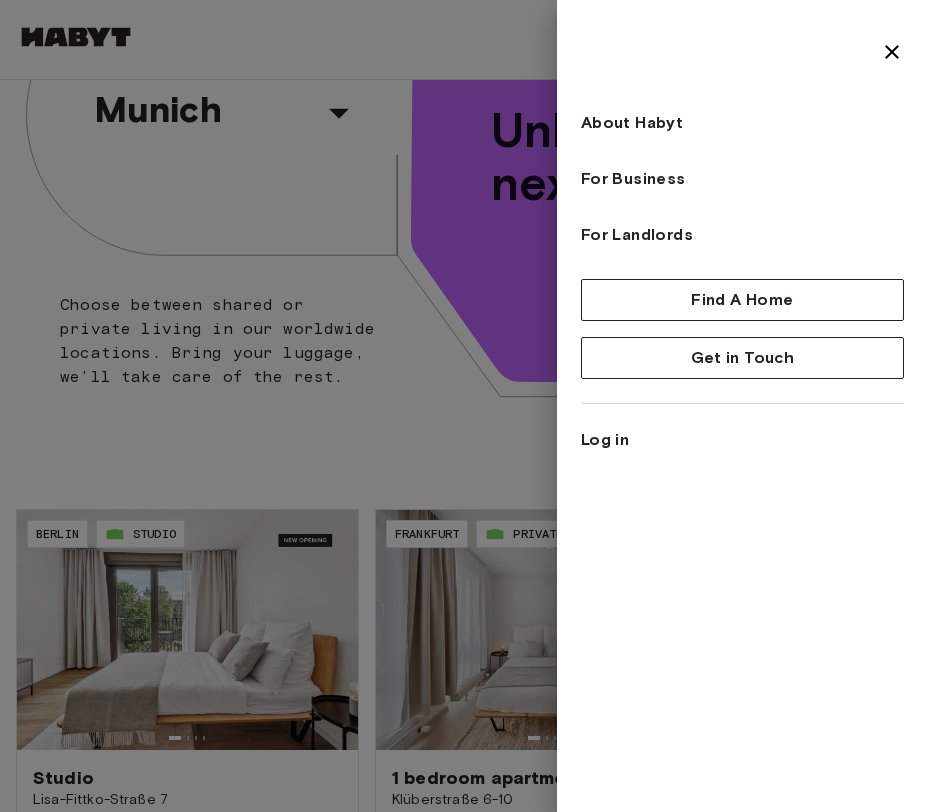 click at bounding box center [464, 406] 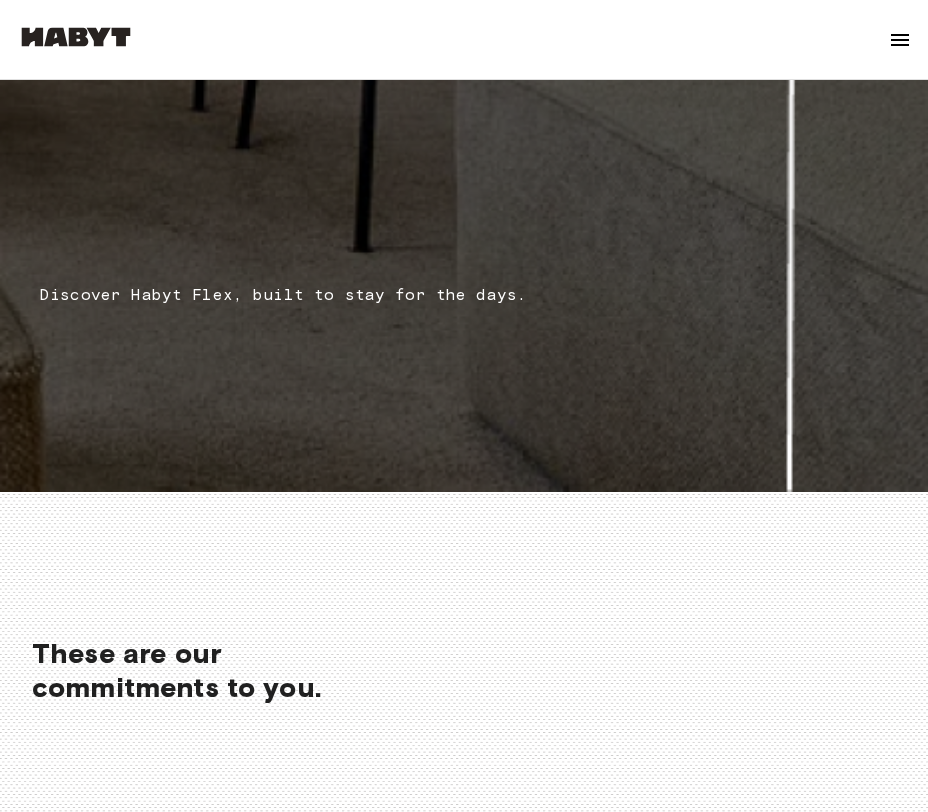scroll, scrollTop: 4929, scrollLeft: 0, axis: vertical 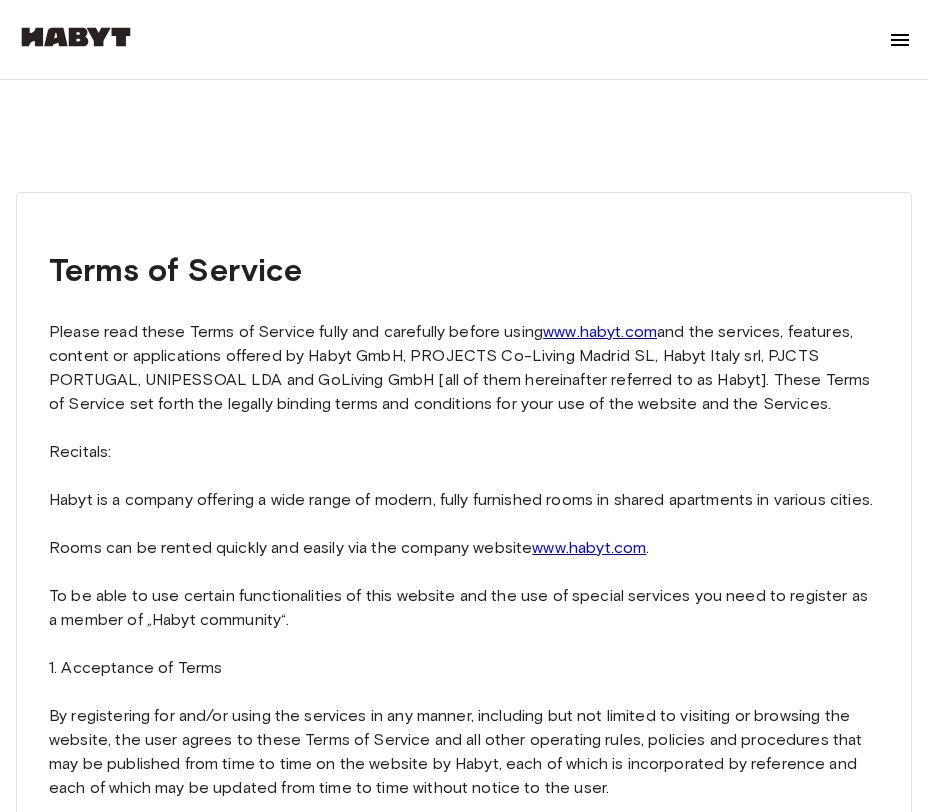 click at bounding box center (900, 40) 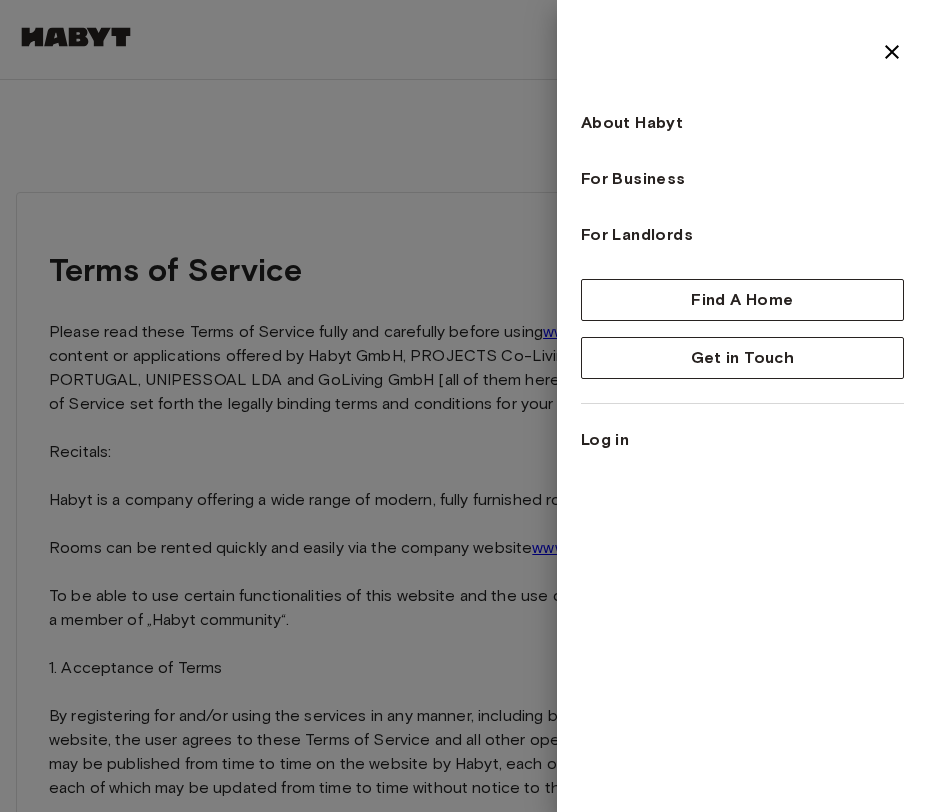 click at bounding box center [464, 406] 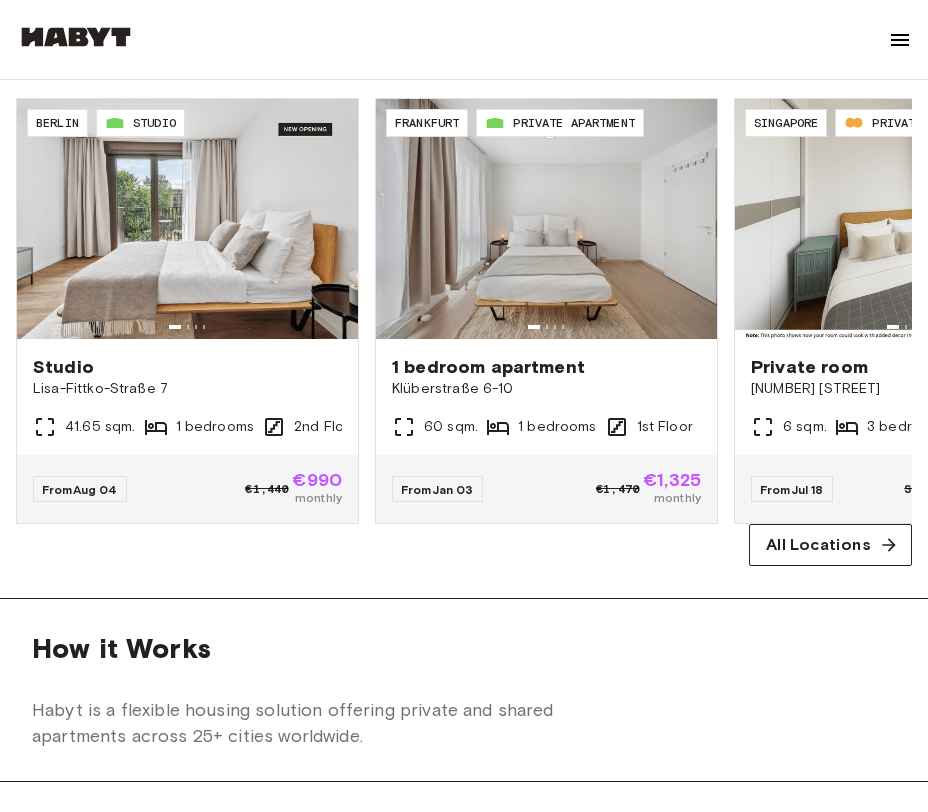 scroll, scrollTop: 0, scrollLeft: 0, axis: both 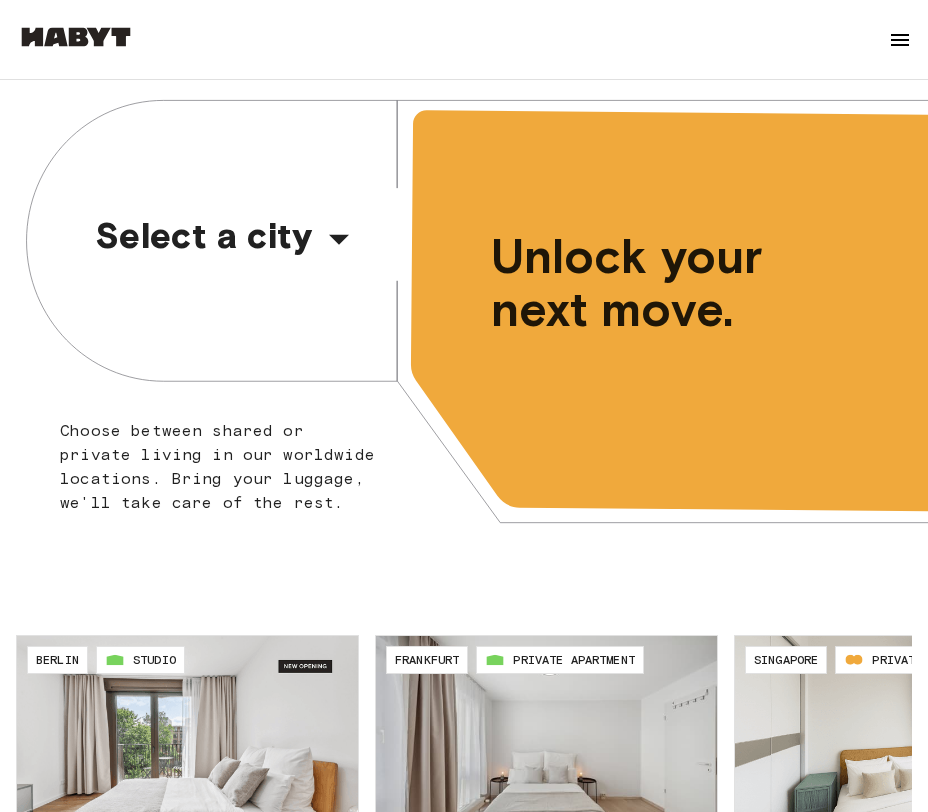 click on "Select a city" at bounding box center (205, 235) 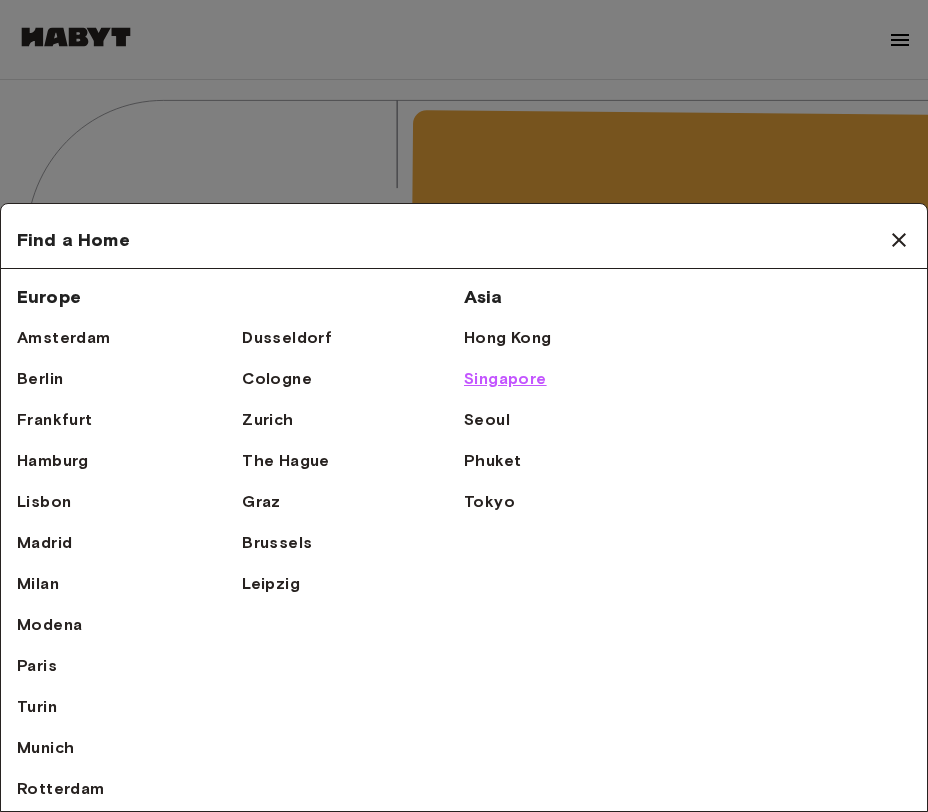 click on "Singapore" at bounding box center [505, 379] 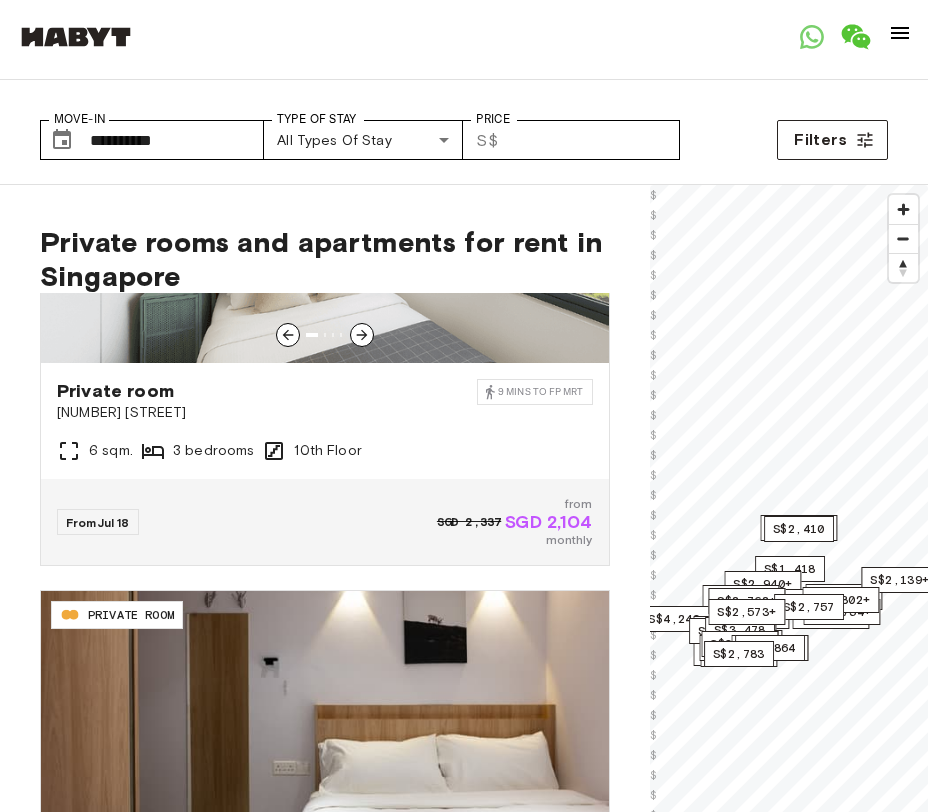 scroll, scrollTop: 0, scrollLeft: 0, axis: both 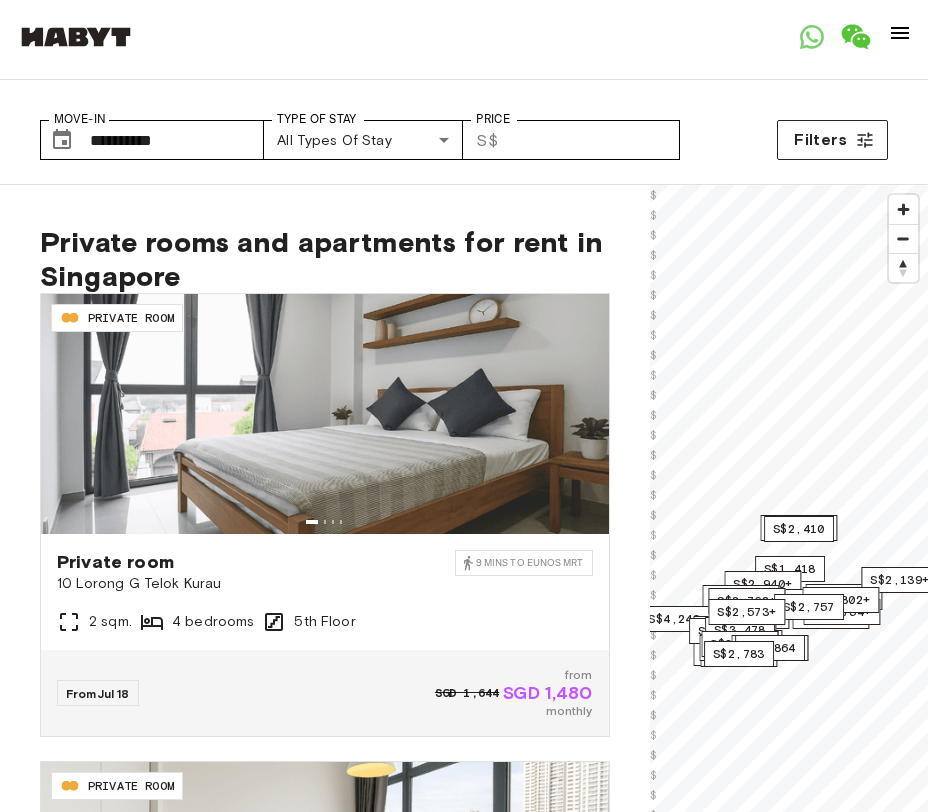 click on "**********" at bounding box center [464, 132] 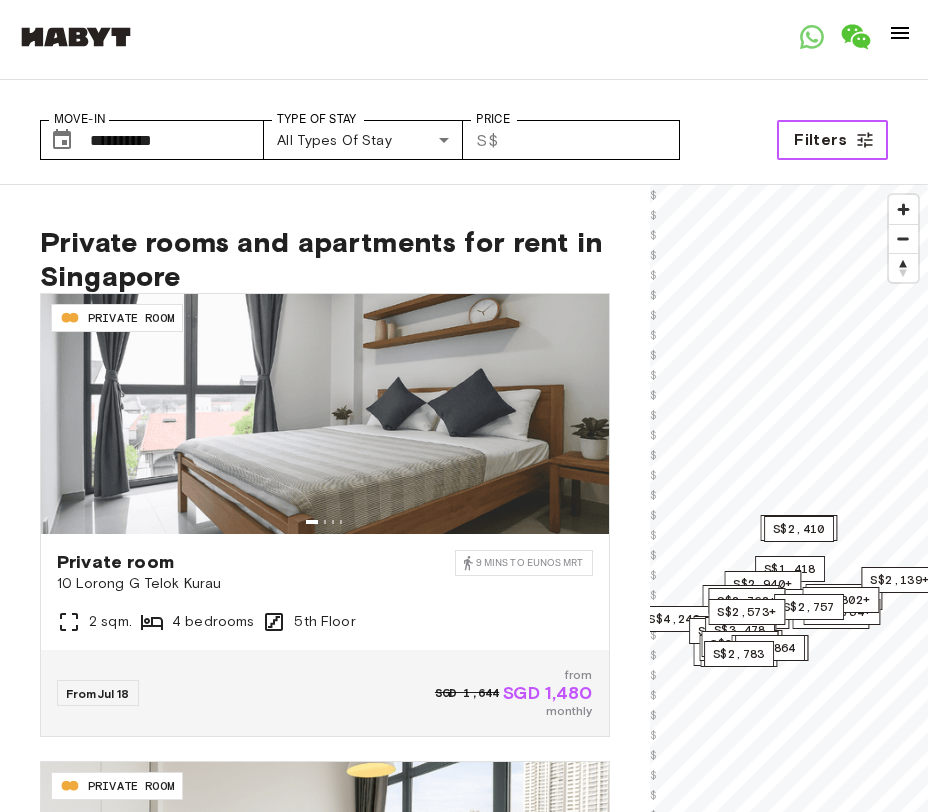 click on "Filters" at bounding box center (832, 140) 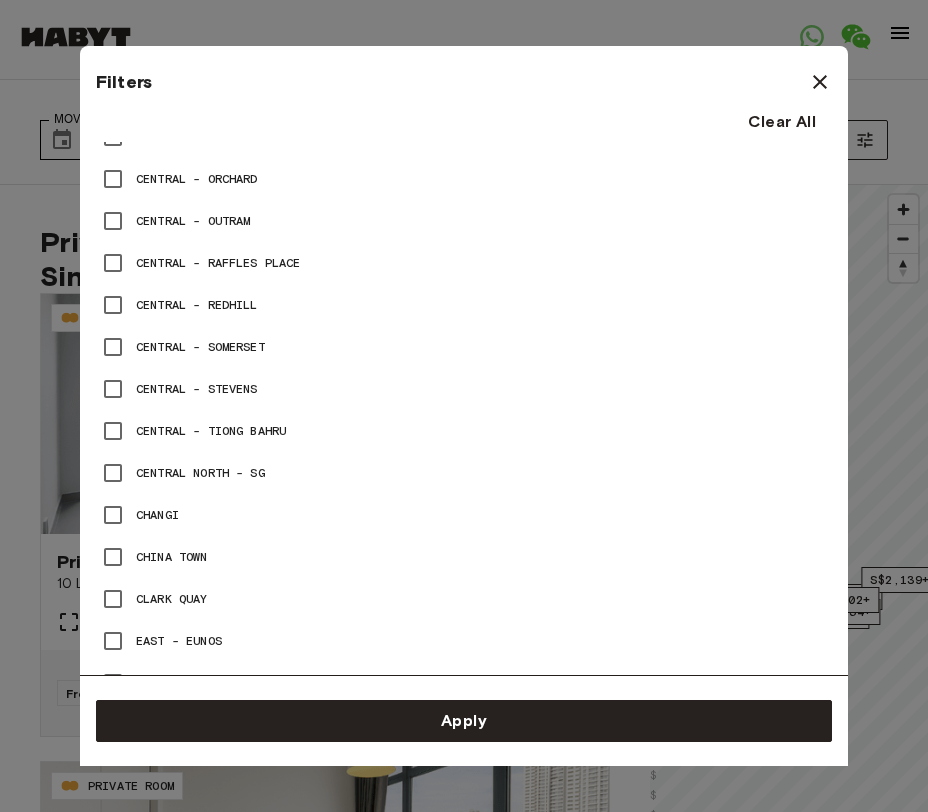 scroll, scrollTop: 1452, scrollLeft: 0, axis: vertical 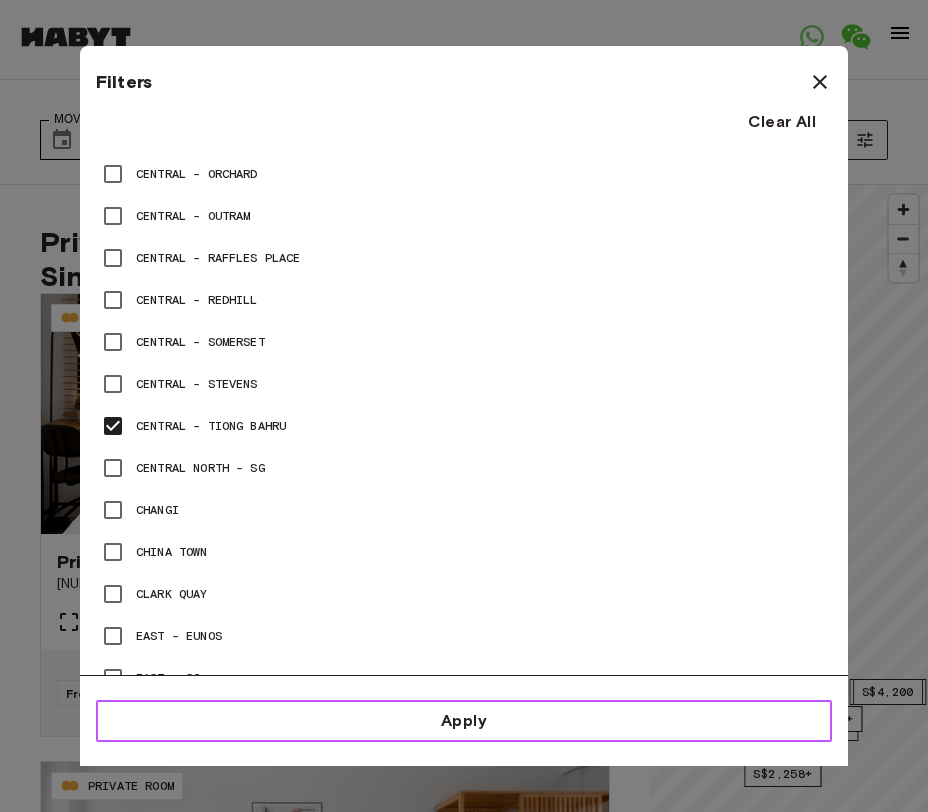 click on "Apply" at bounding box center [464, 721] 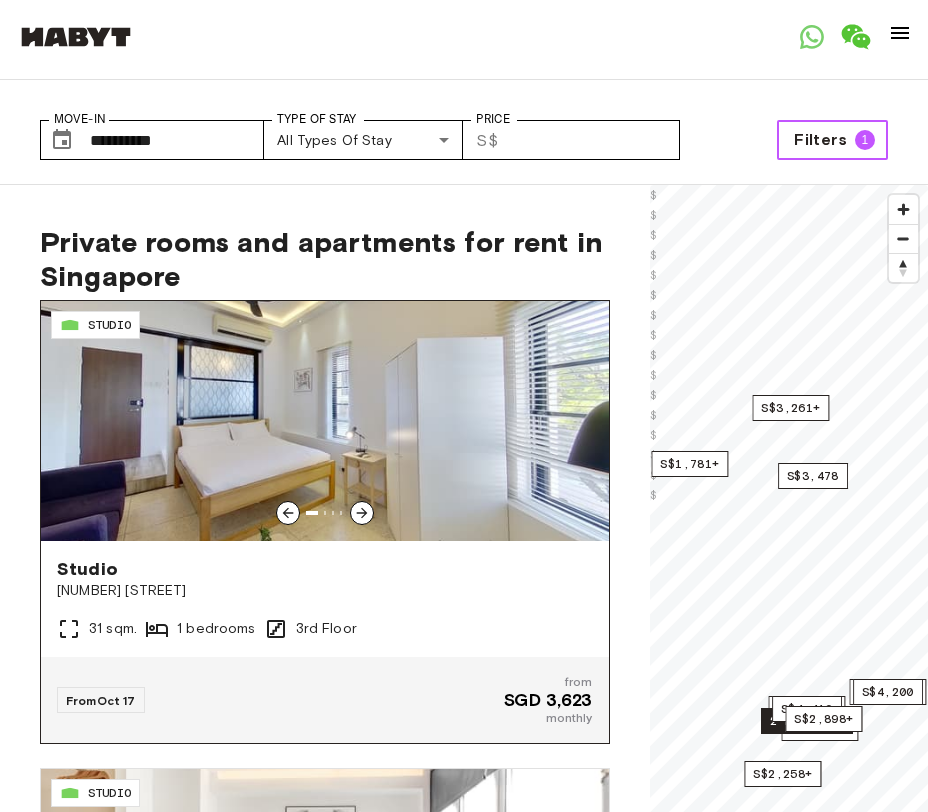 scroll, scrollTop: 6528, scrollLeft: 0, axis: vertical 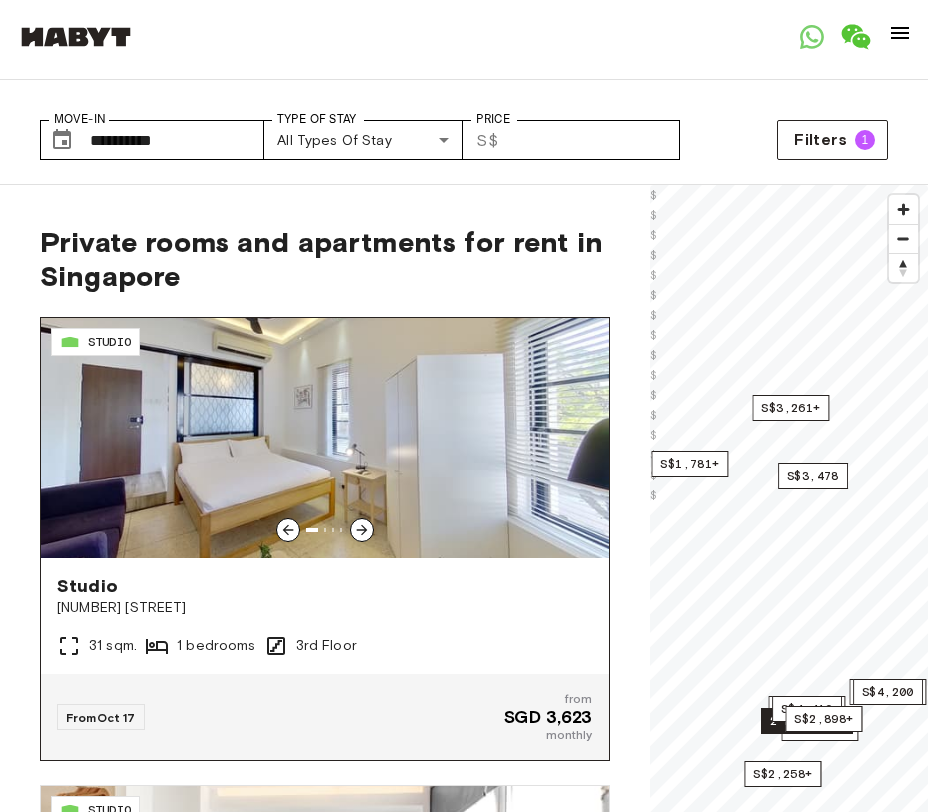 click 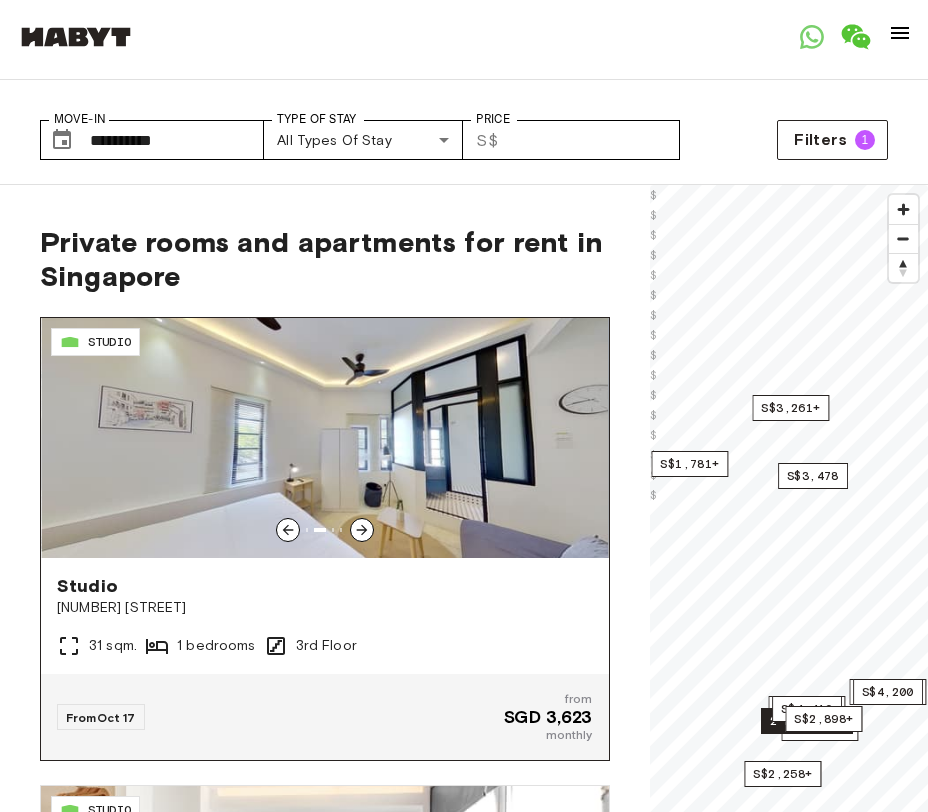 click 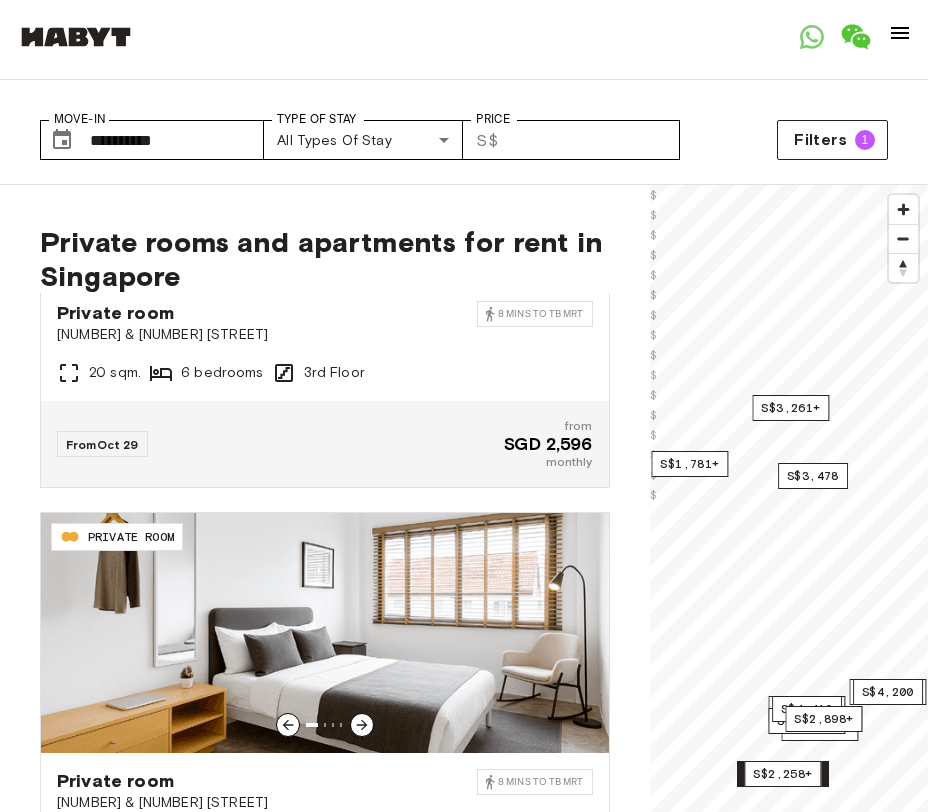 scroll, scrollTop: 8638, scrollLeft: 0, axis: vertical 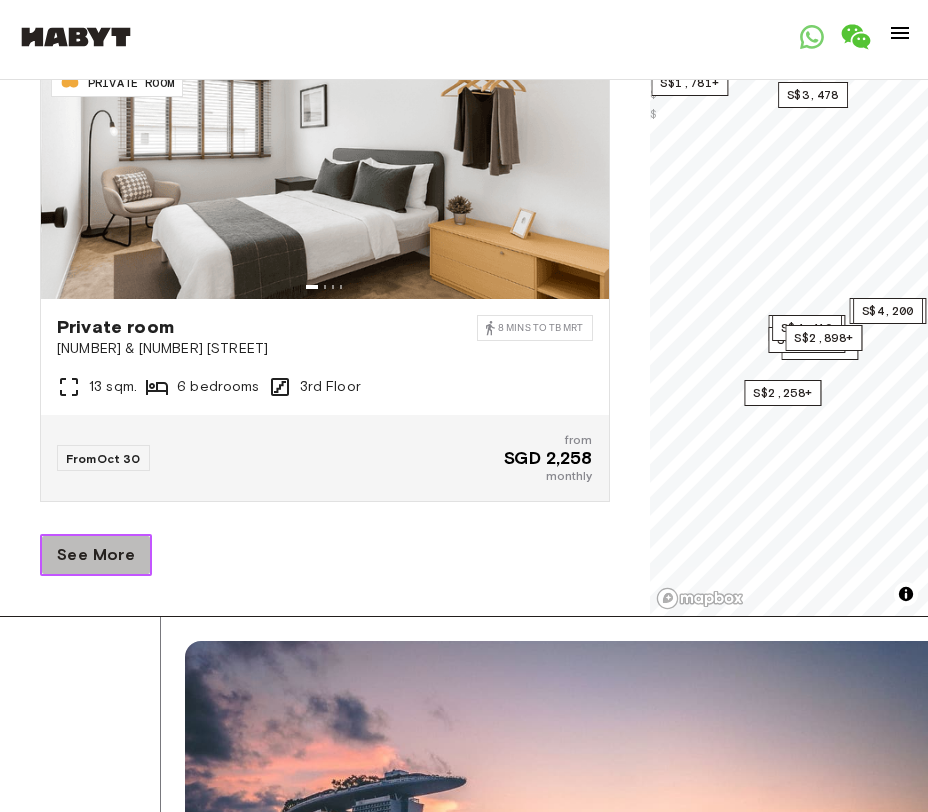 click on "See More" at bounding box center (96, 555) 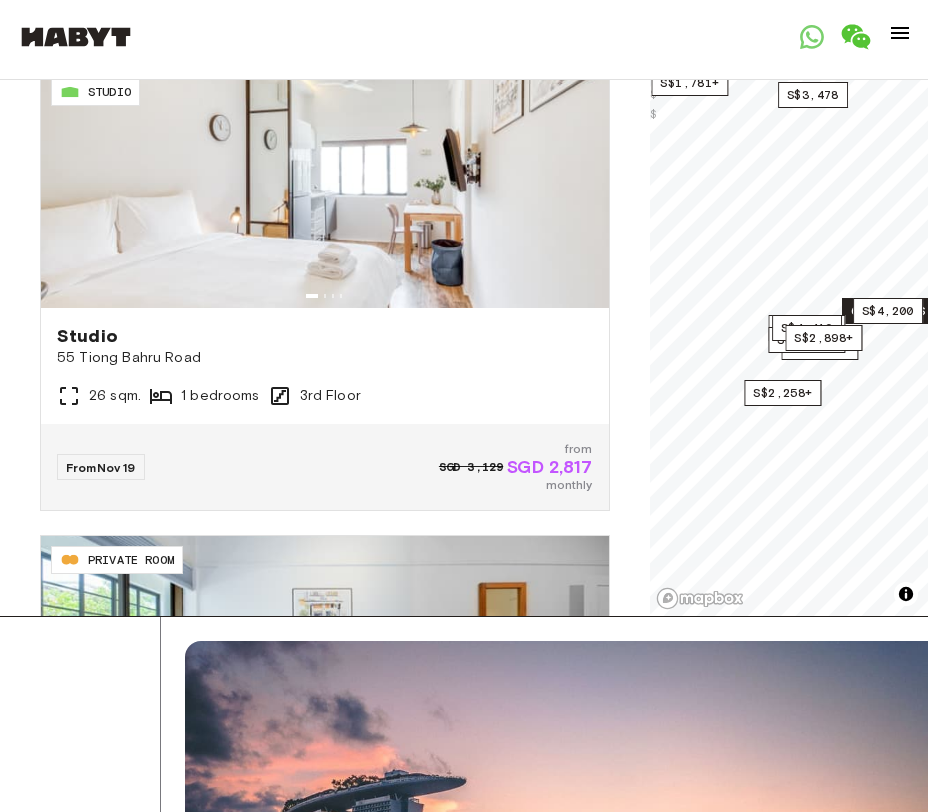 scroll, scrollTop: 10486, scrollLeft: 0, axis: vertical 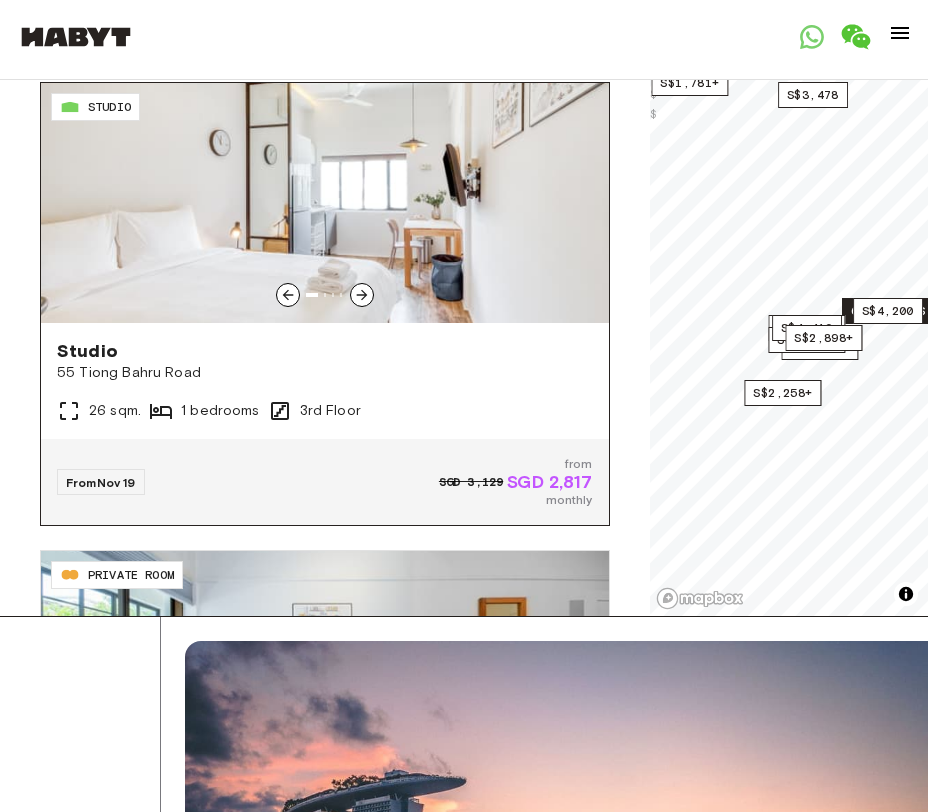 click at bounding box center [325, 203] 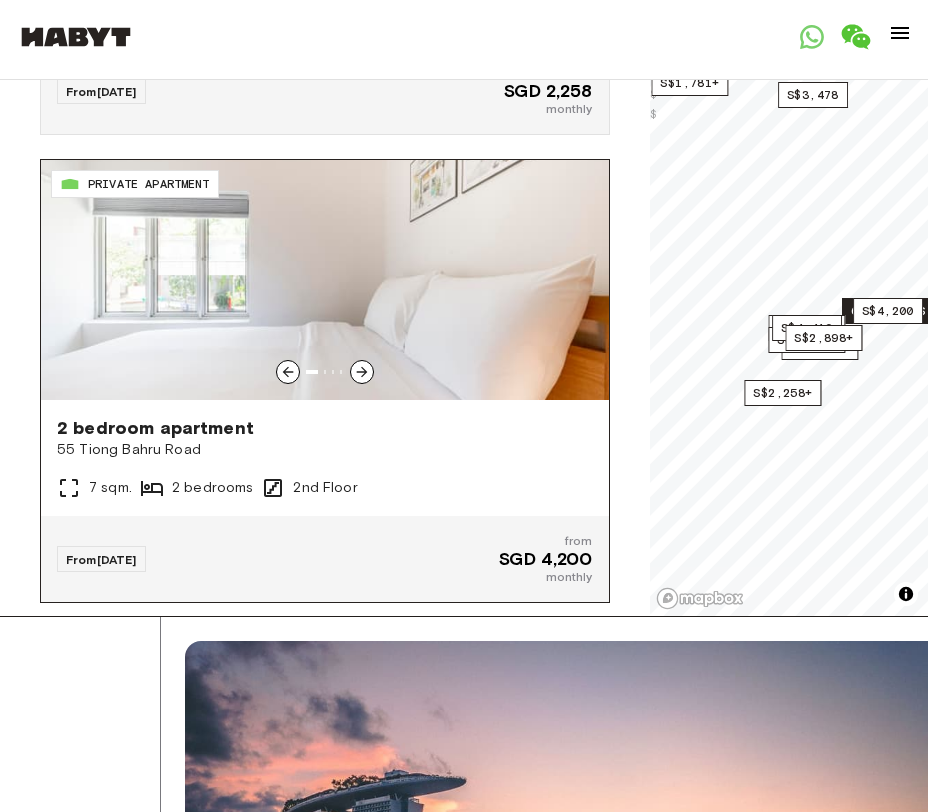 scroll, scrollTop: 12722, scrollLeft: 0, axis: vertical 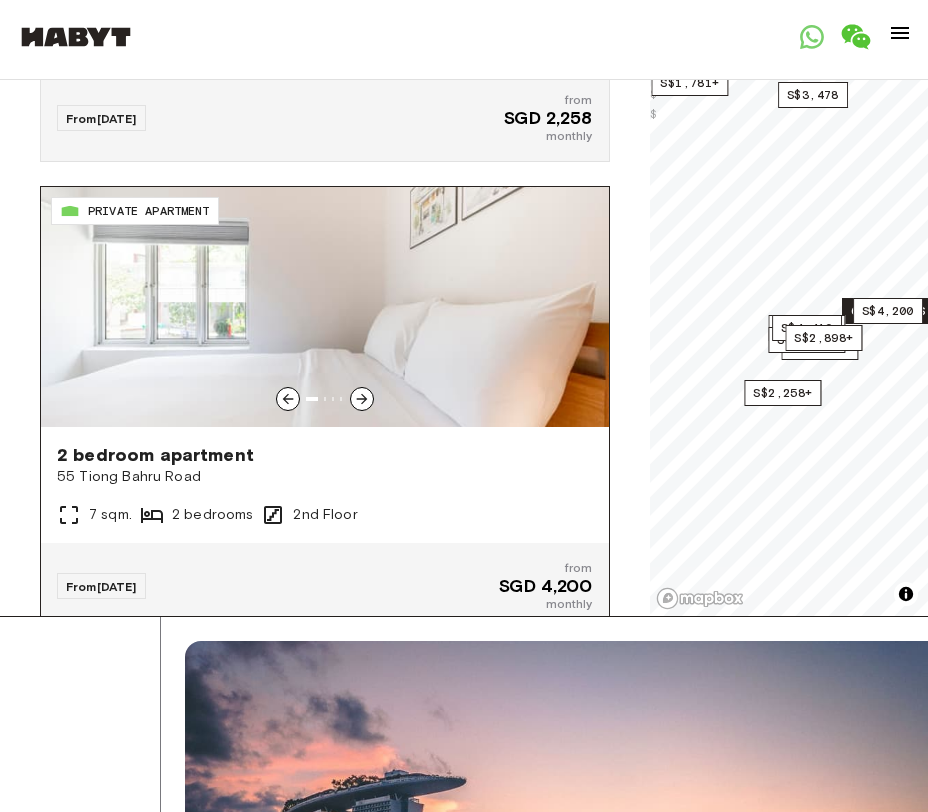 click 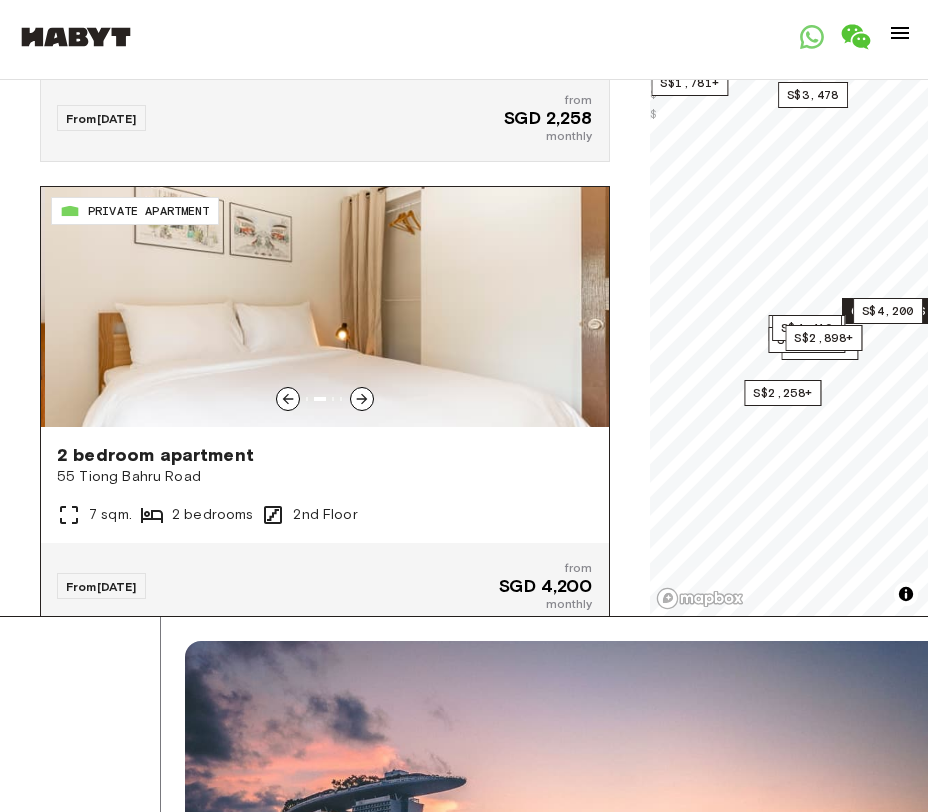 click 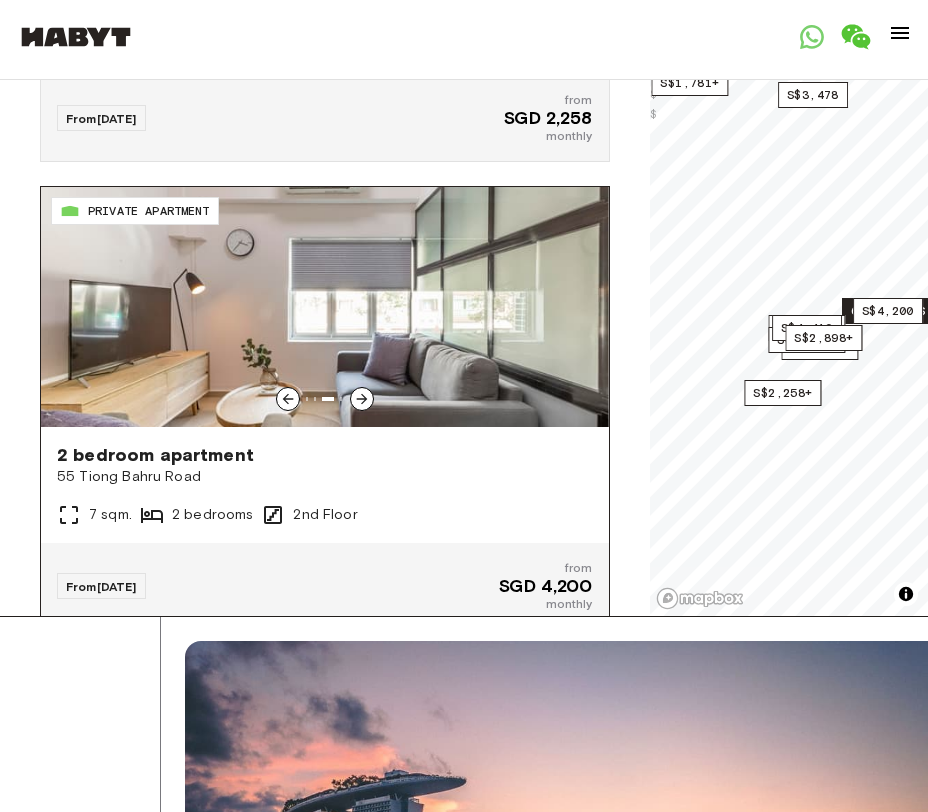 click 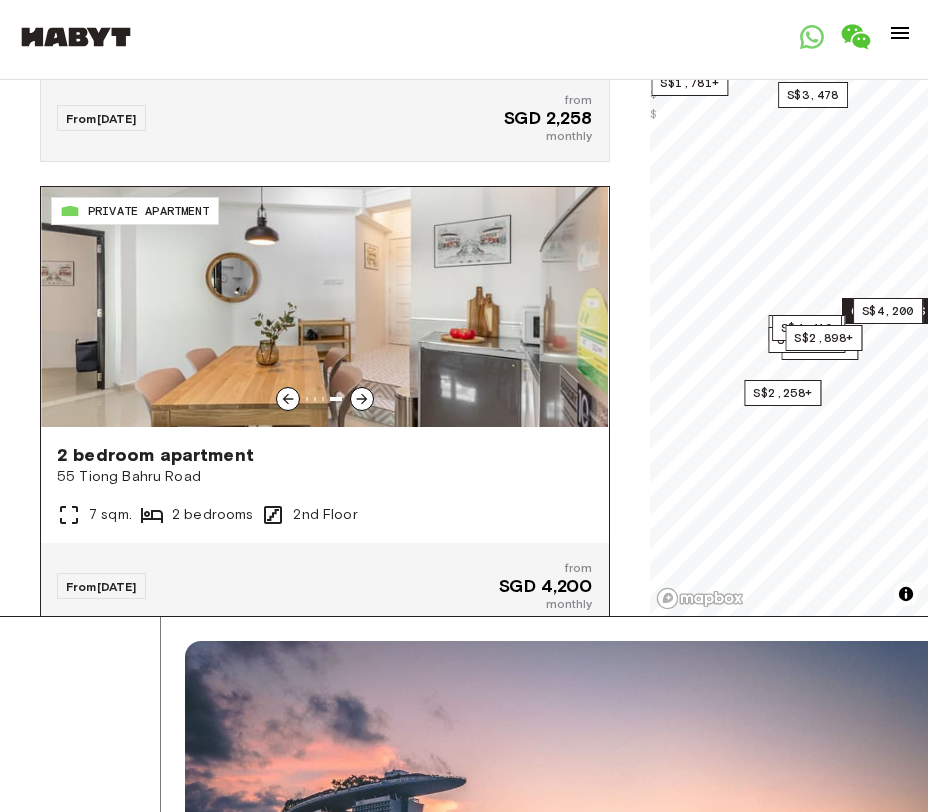 click 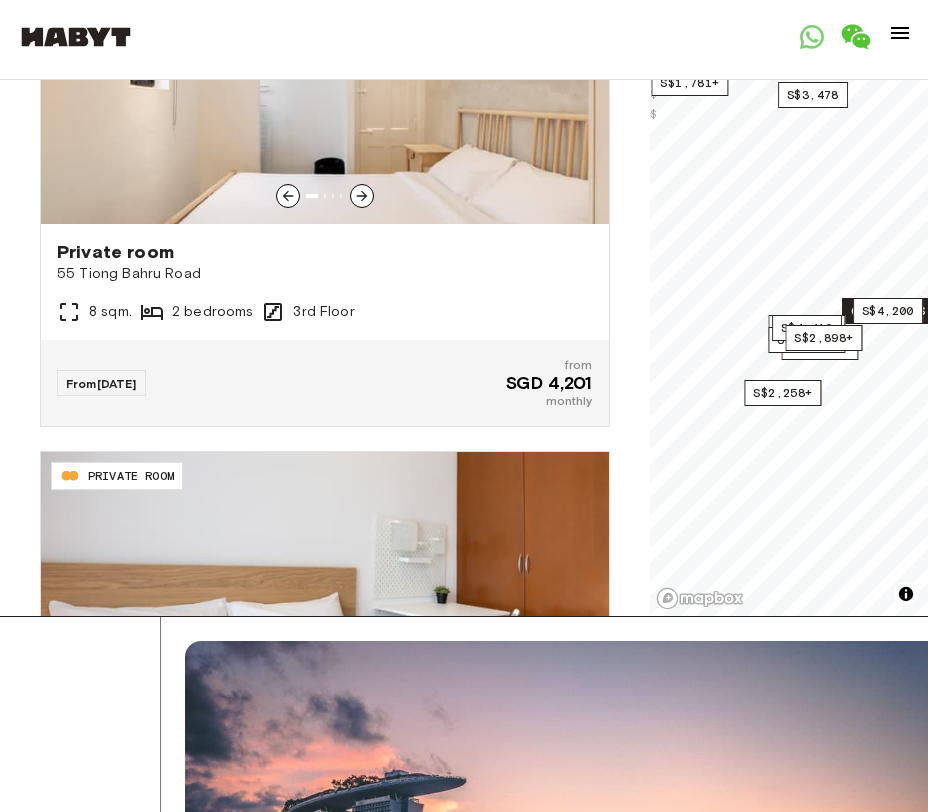 scroll, scrollTop: 15148, scrollLeft: 0, axis: vertical 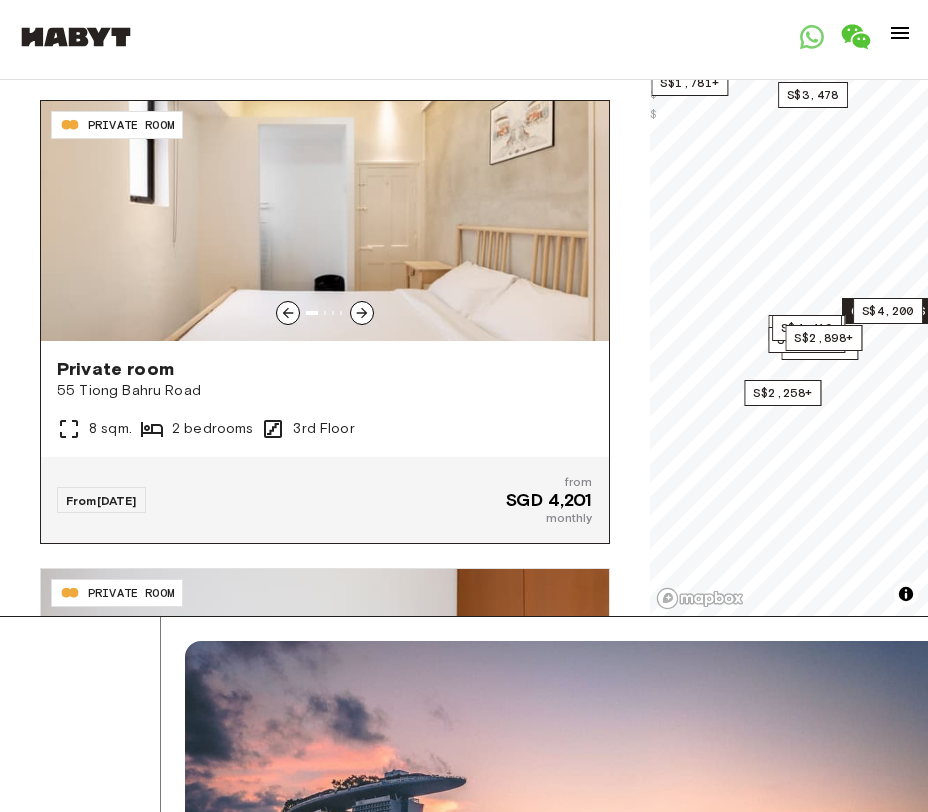 click 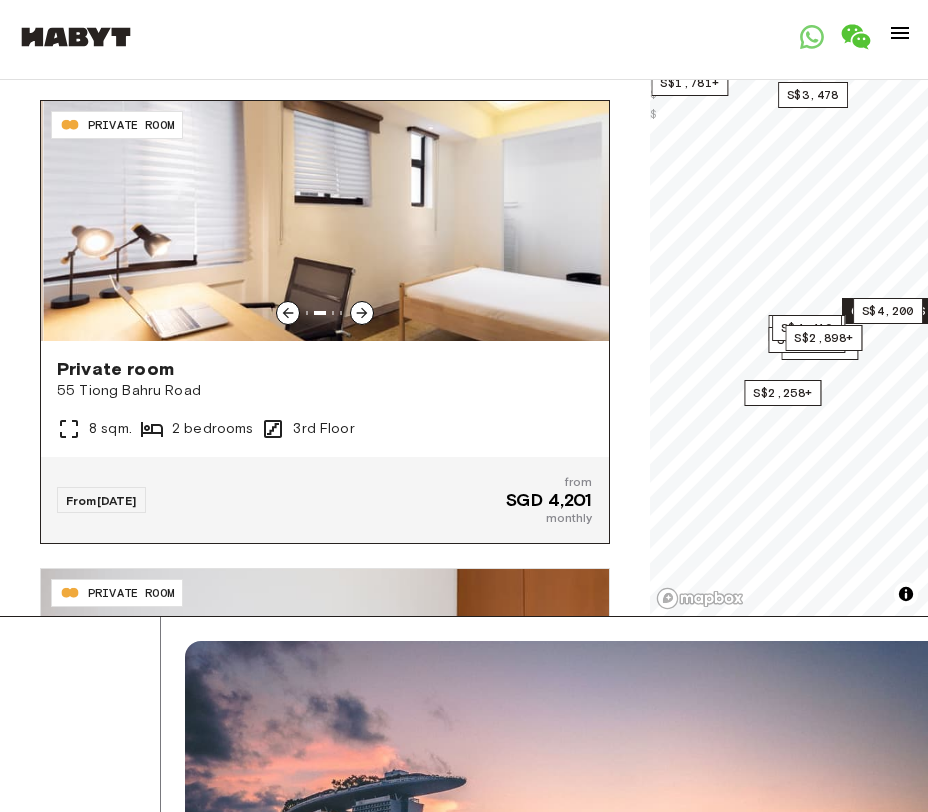 click 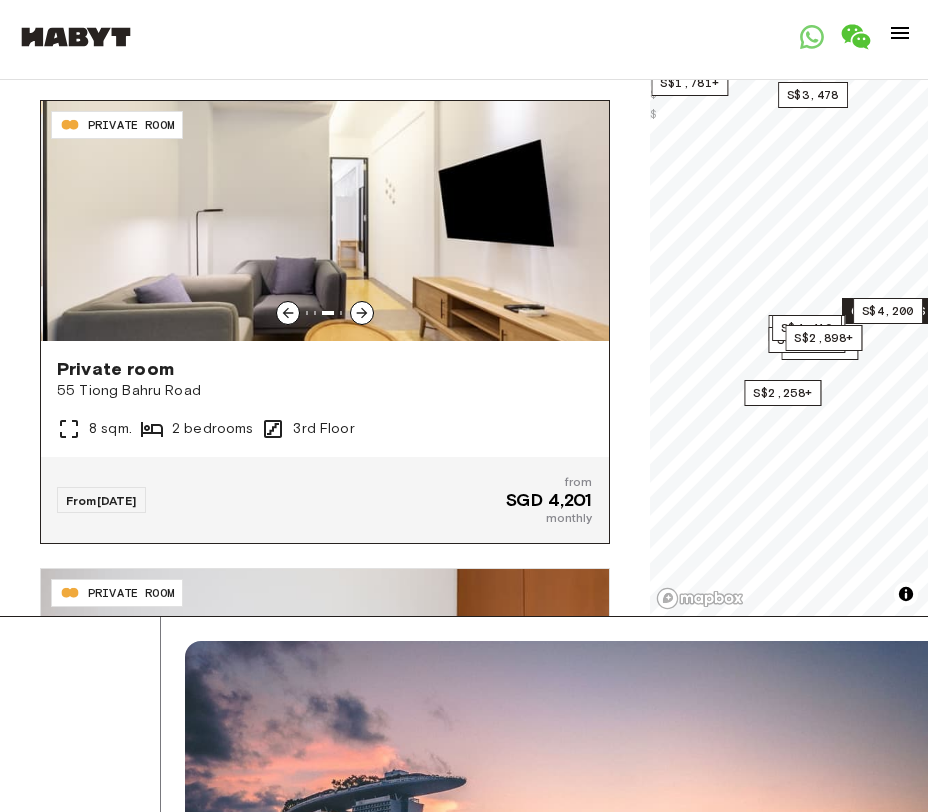 click 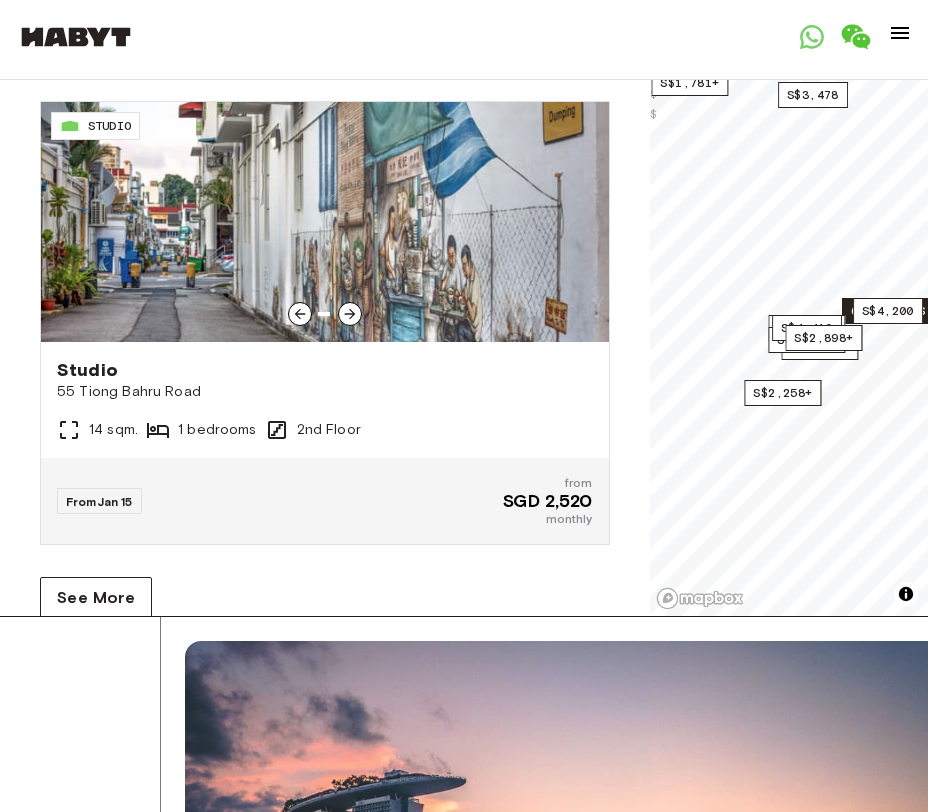 scroll, scrollTop: 17998, scrollLeft: 0, axis: vertical 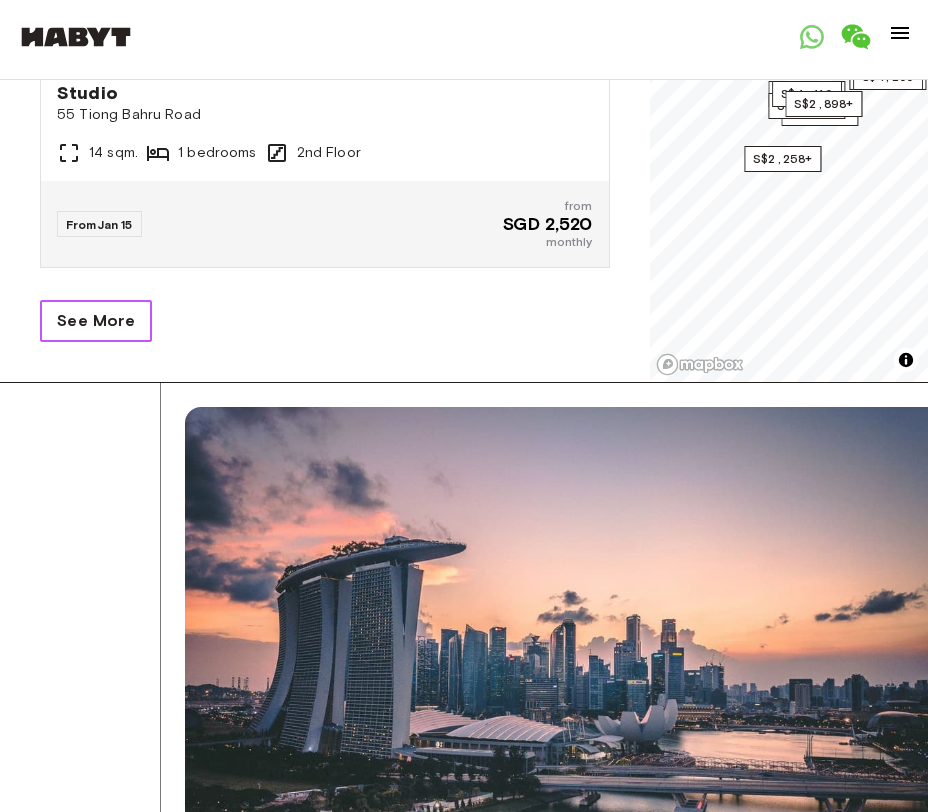 click on "See More" at bounding box center [96, 321] 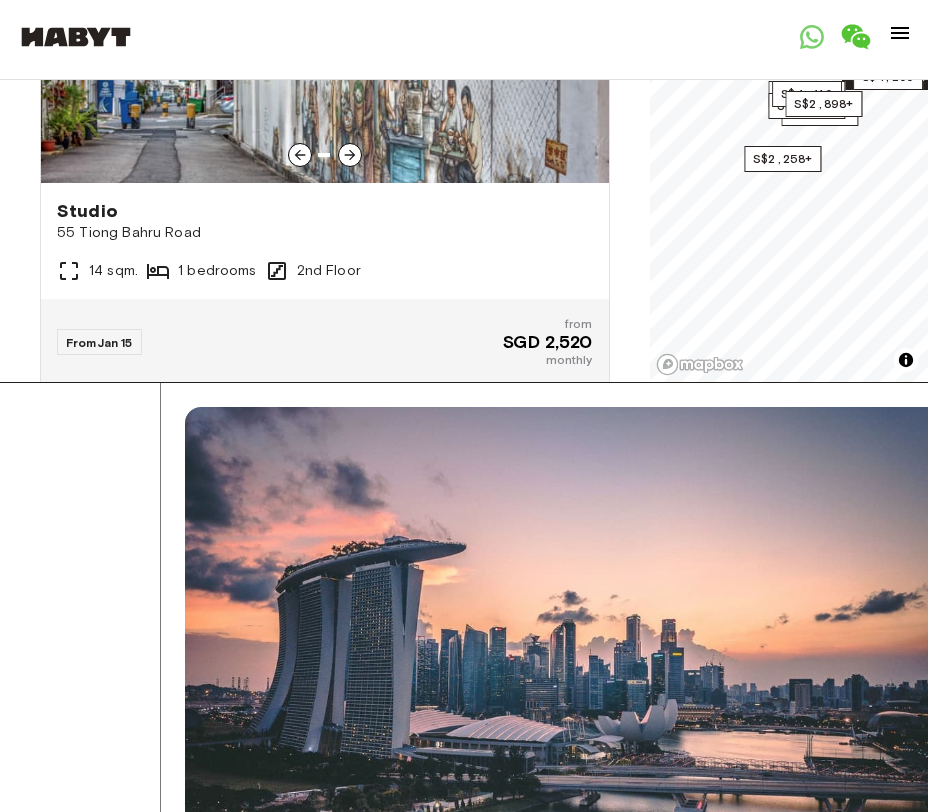scroll, scrollTop: 17768, scrollLeft: 0, axis: vertical 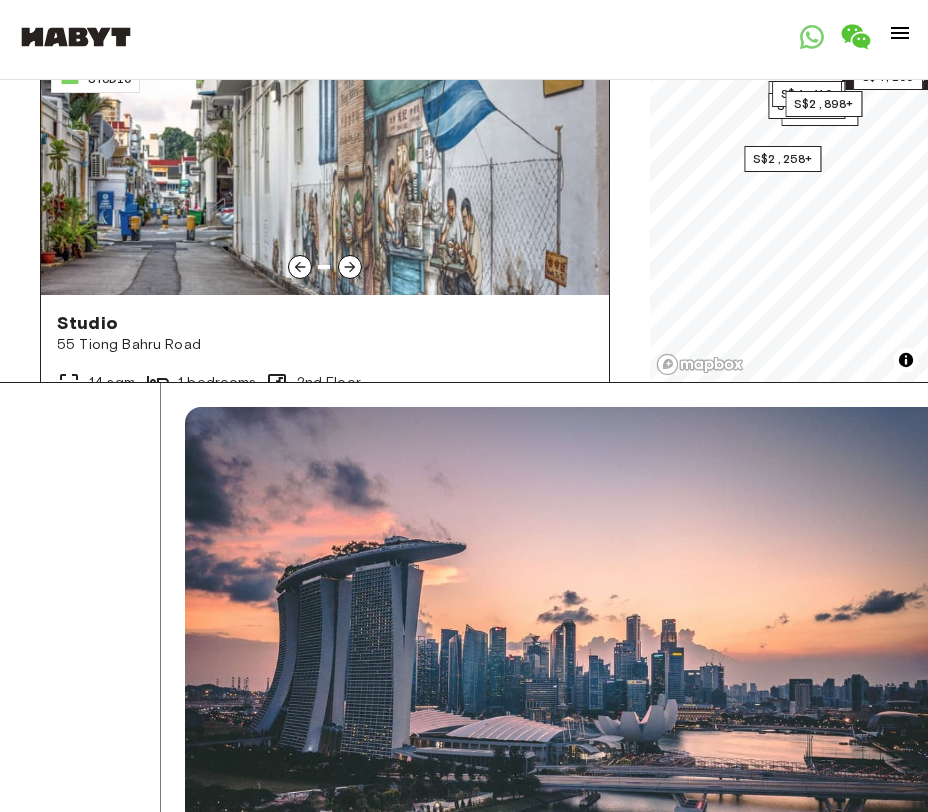 click 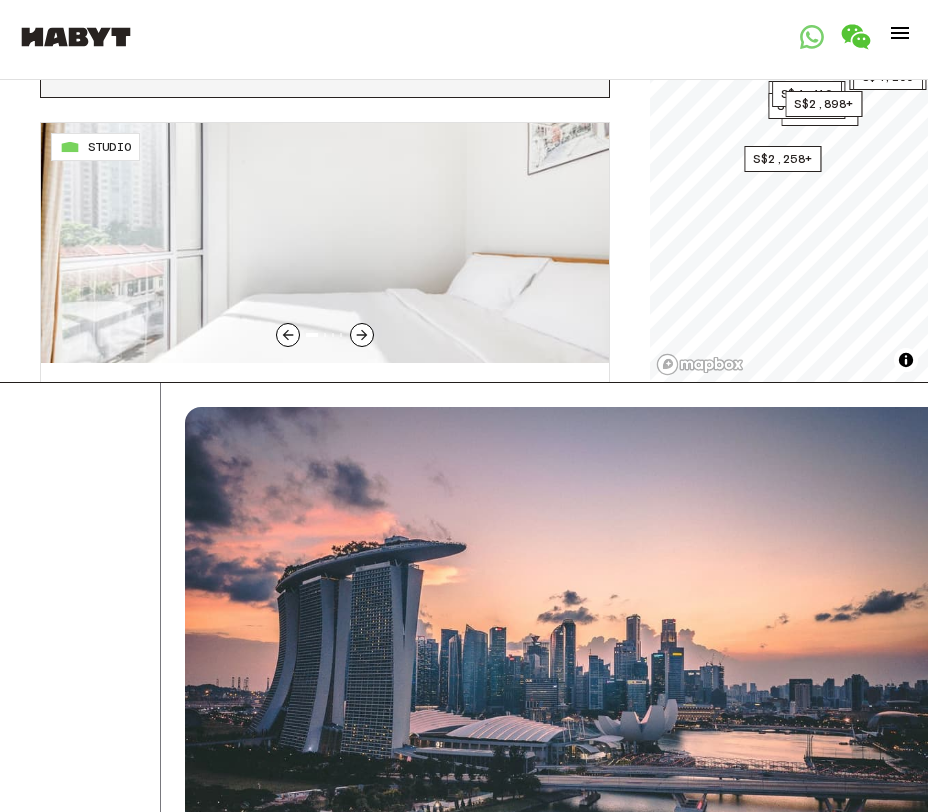 scroll, scrollTop: 18392, scrollLeft: 0, axis: vertical 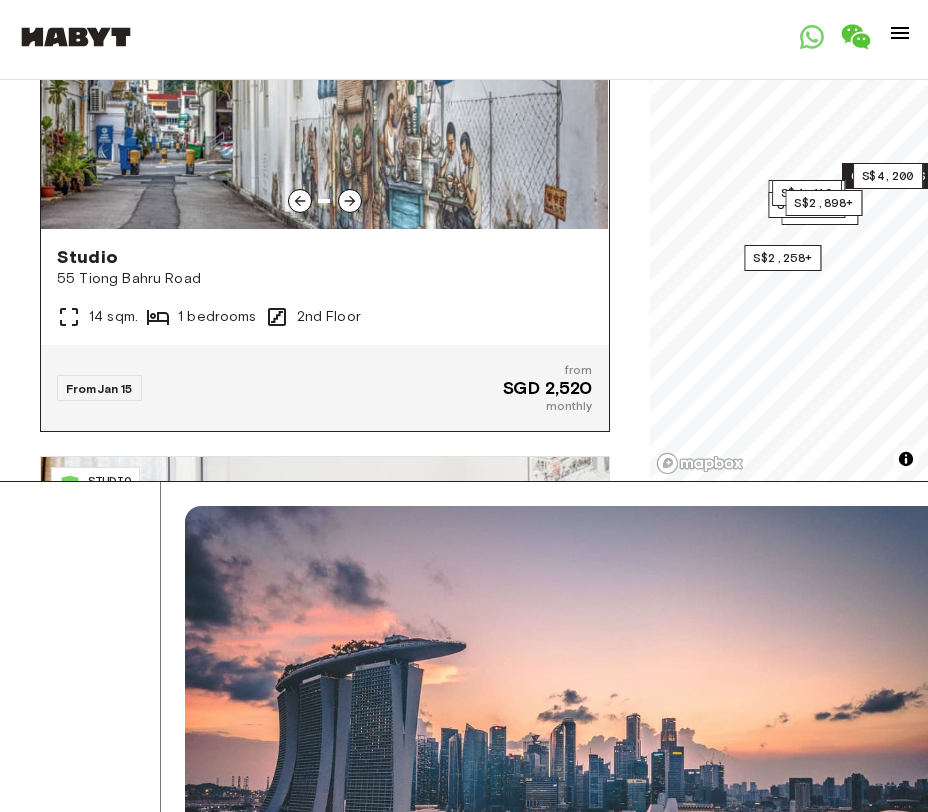 click at bounding box center [324, 109] 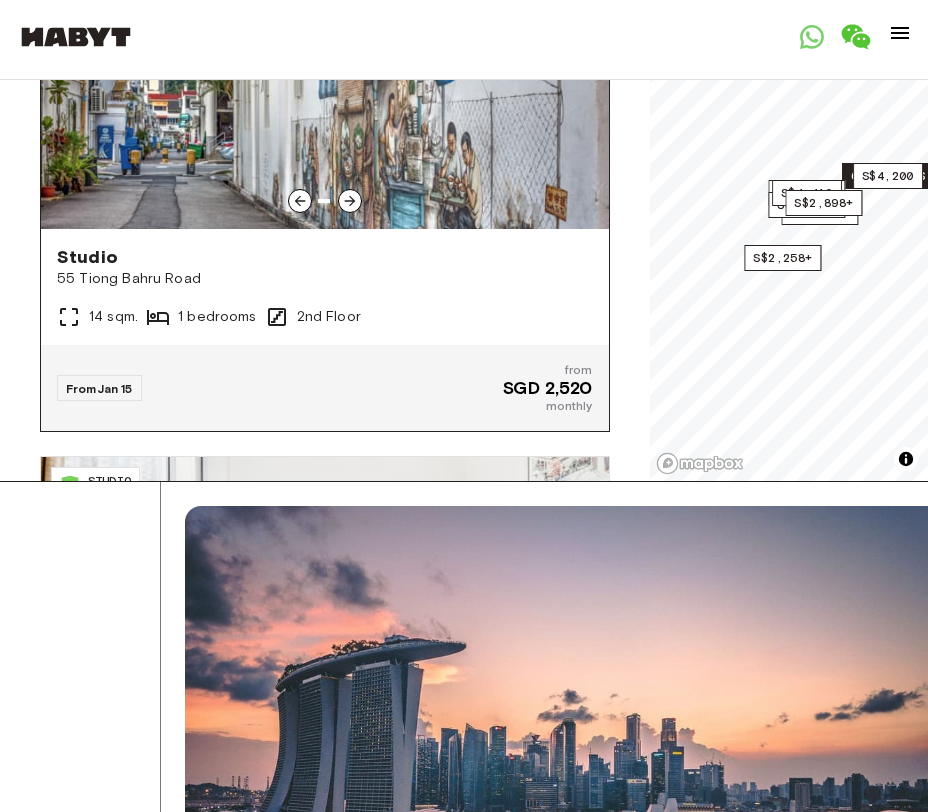 click on "Studio" at bounding box center (325, 257) 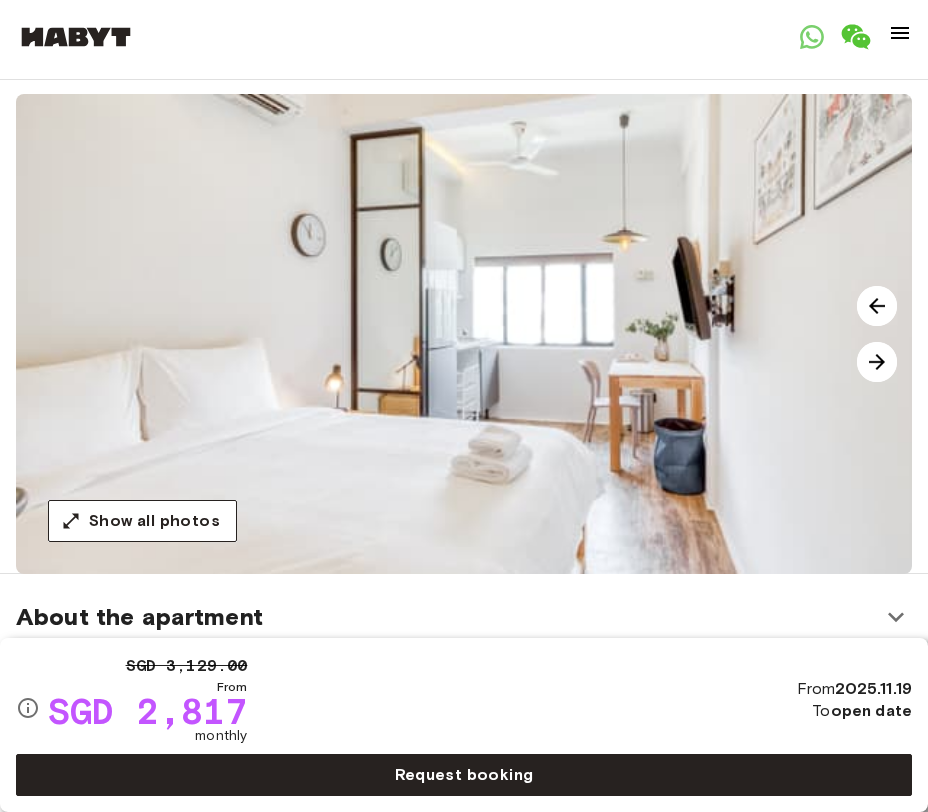 scroll, scrollTop: 152, scrollLeft: 0, axis: vertical 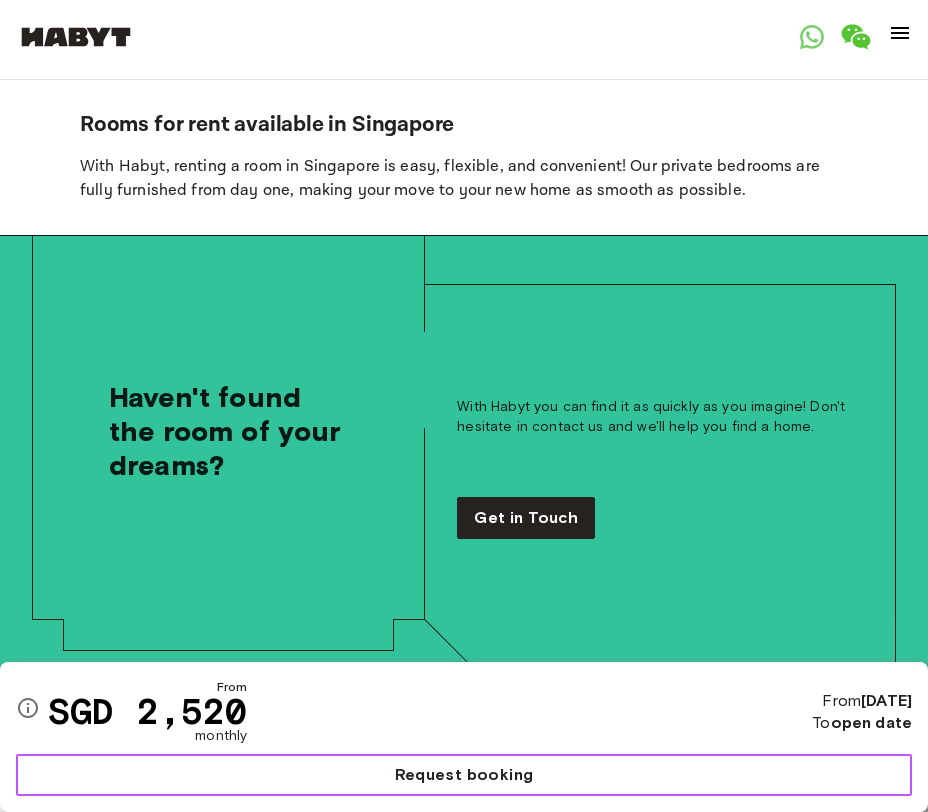 click on "Request booking" at bounding box center [464, 775] 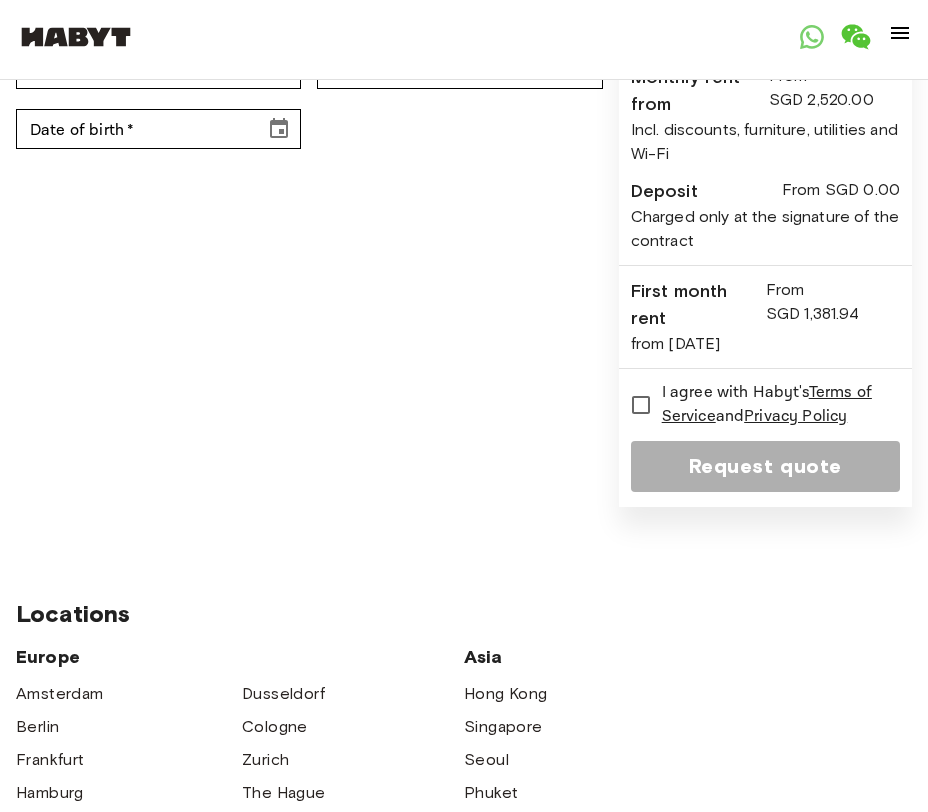 scroll, scrollTop: 284, scrollLeft: 0, axis: vertical 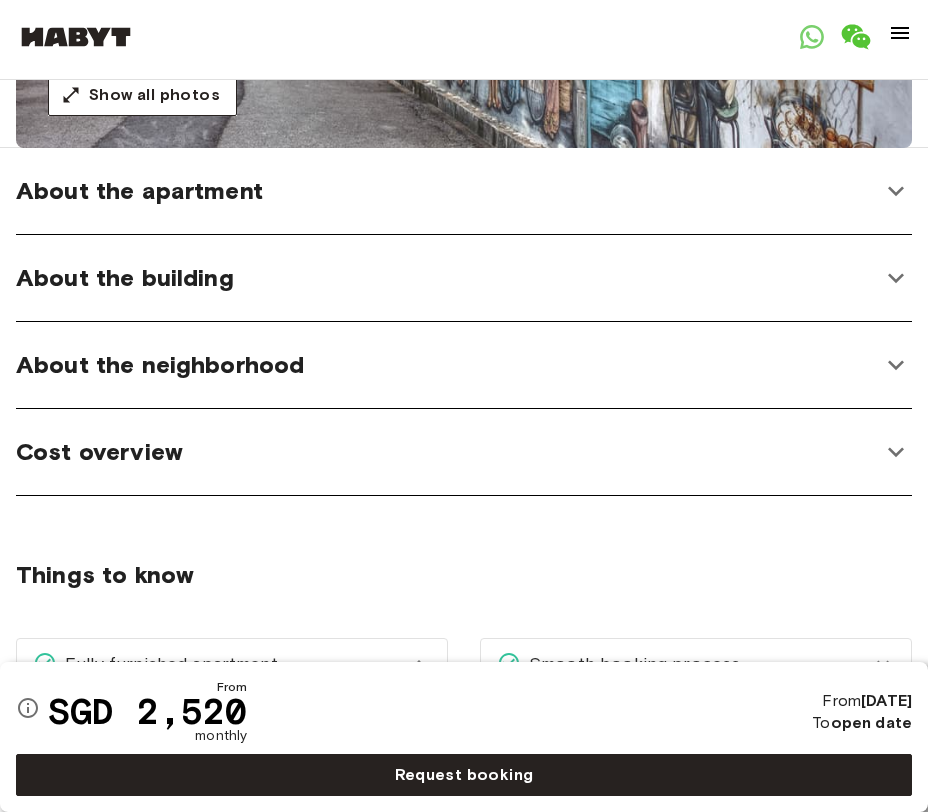 click on "Cost overview" at bounding box center [448, 452] 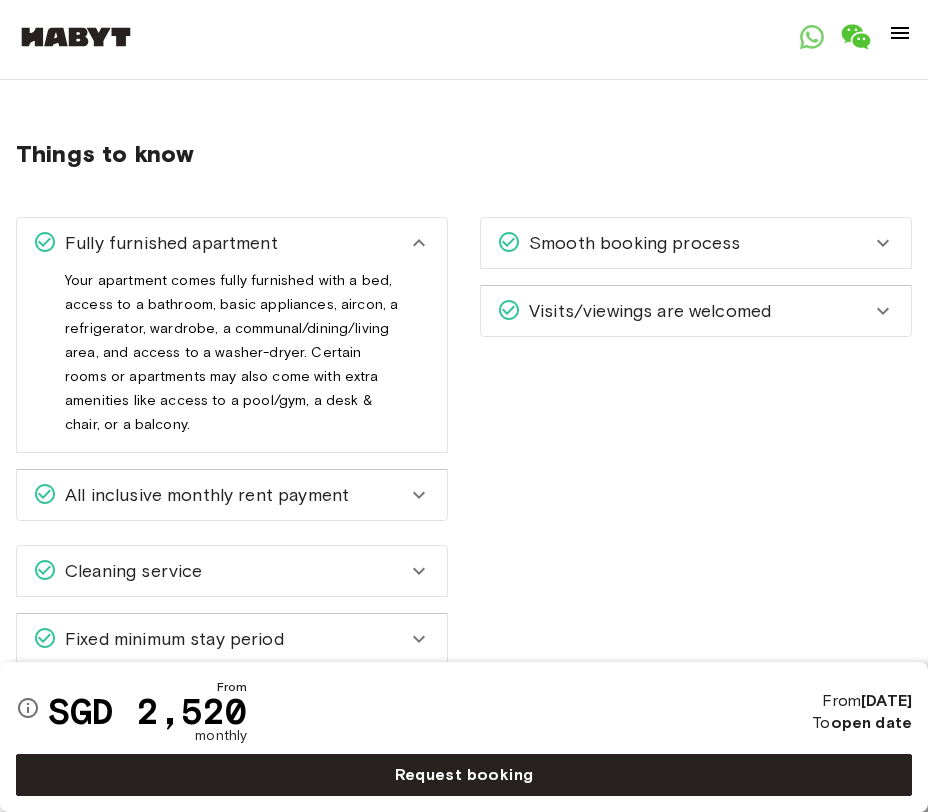 scroll, scrollTop: 1371, scrollLeft: 0, axis: vertical 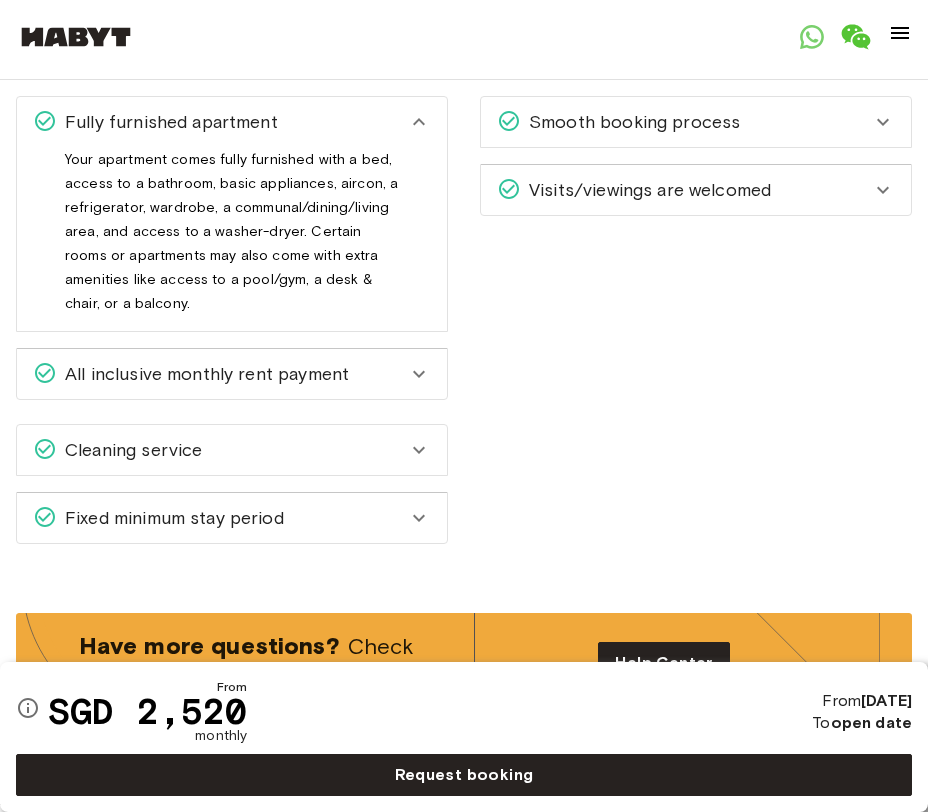 click on "All inclusive monthly rent payment" at bounding box center [220, 374] 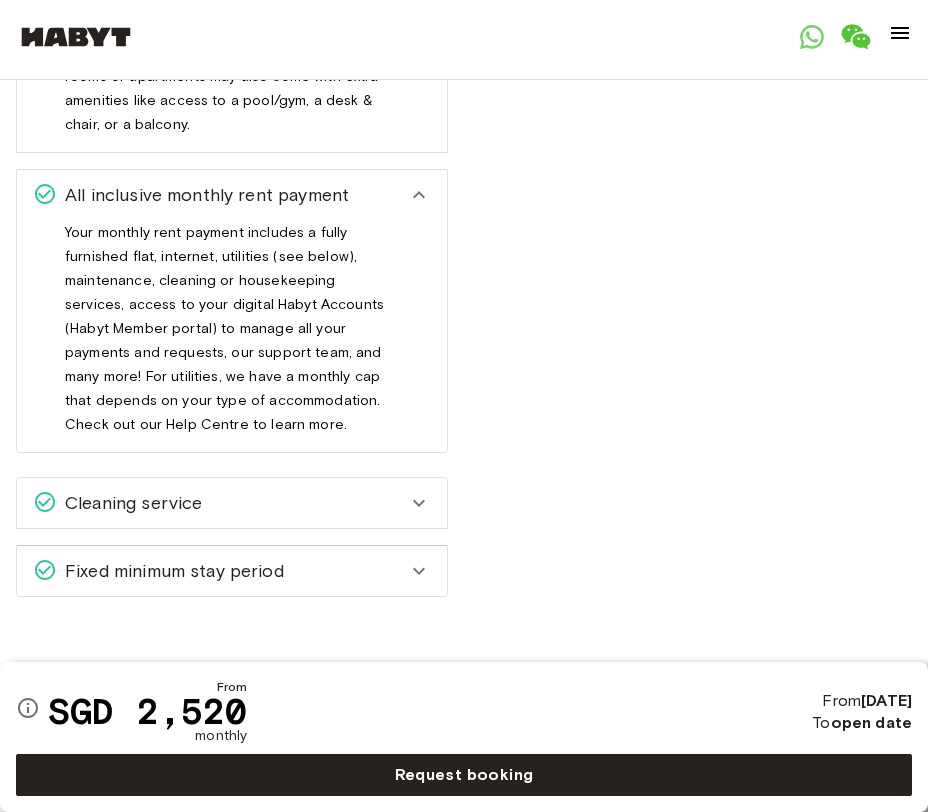 scroll, scrollTop: 1551, scrollLeft: 0, axis: vertical 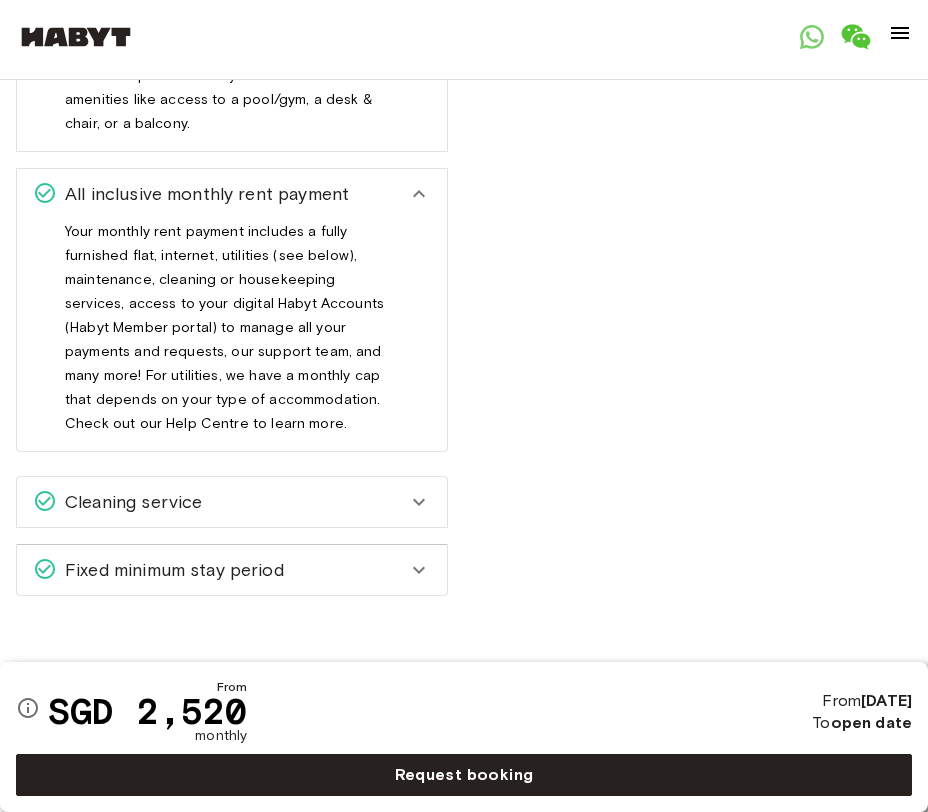 click on "Cleaning service" at bounding box center (220, 502) 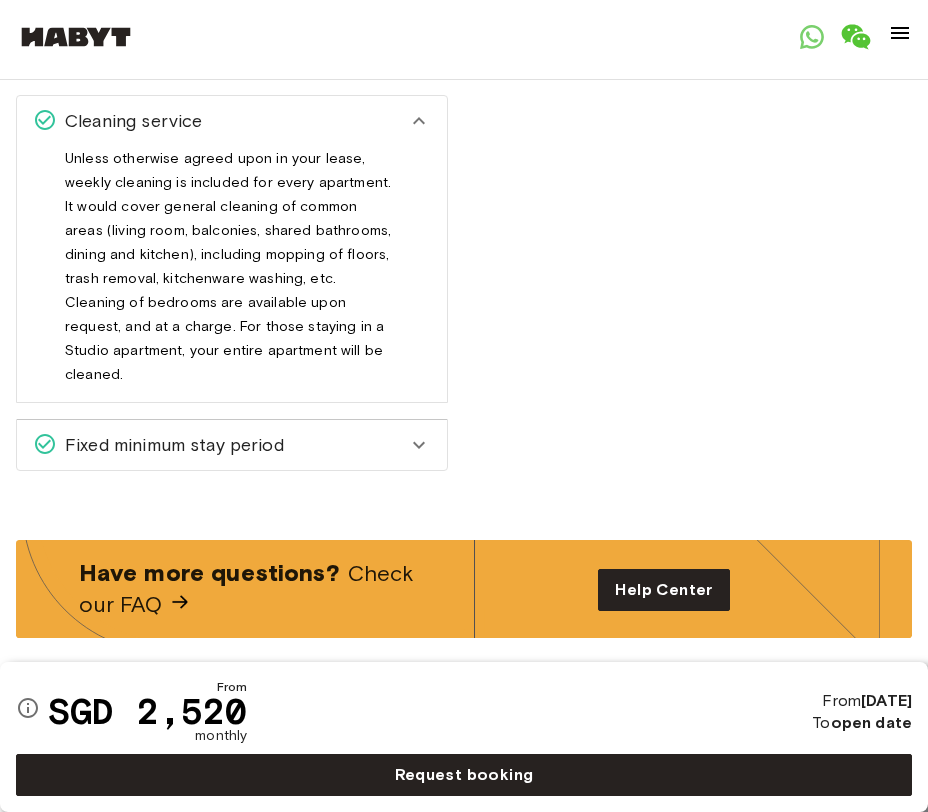 scroll, scrollTop: 2027, scrollLeft: 0, axis: vertical 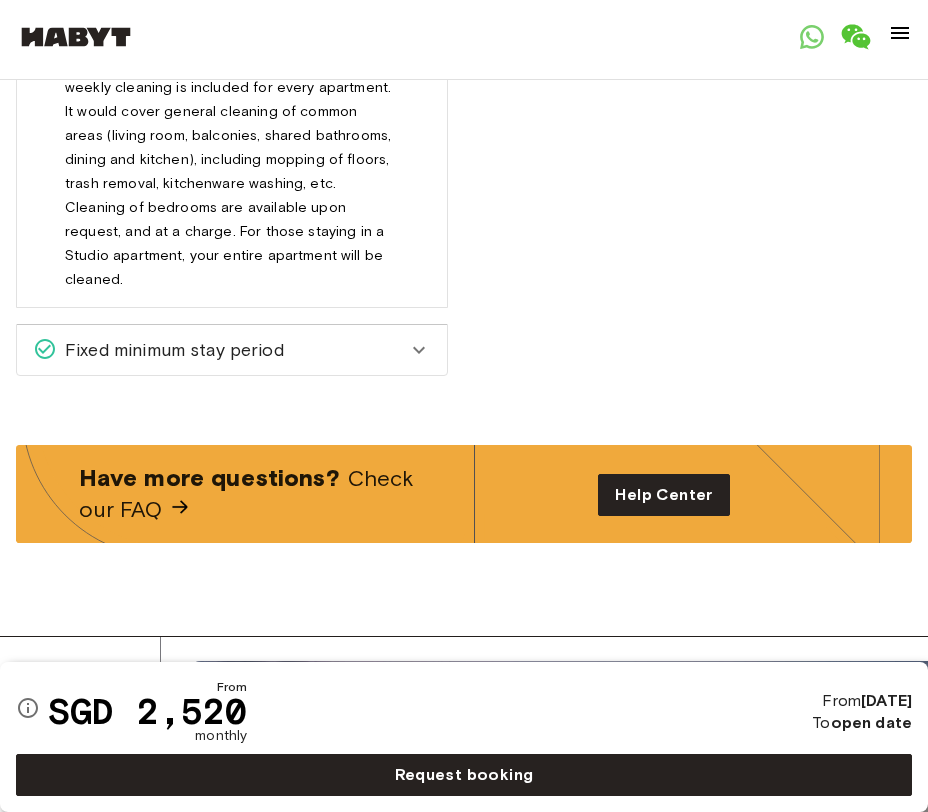 click on "Fixed minimum stay period" at bounding box center (220, 350) 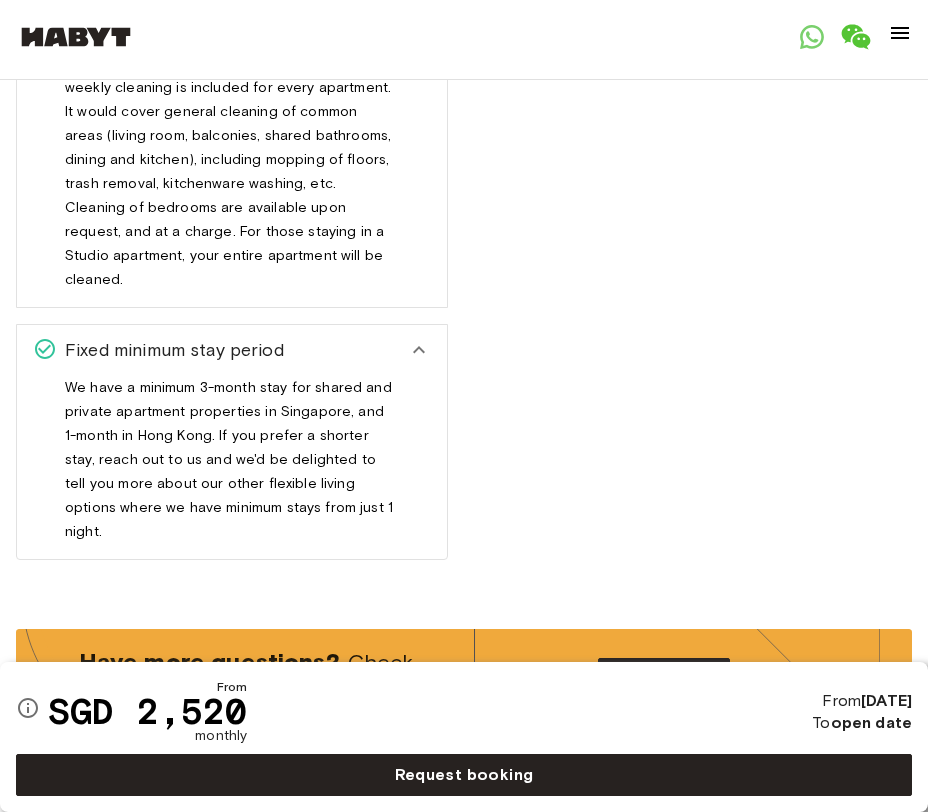 scroll, scrollTop: 2121, scrollLeft: 0, axis: vertical 